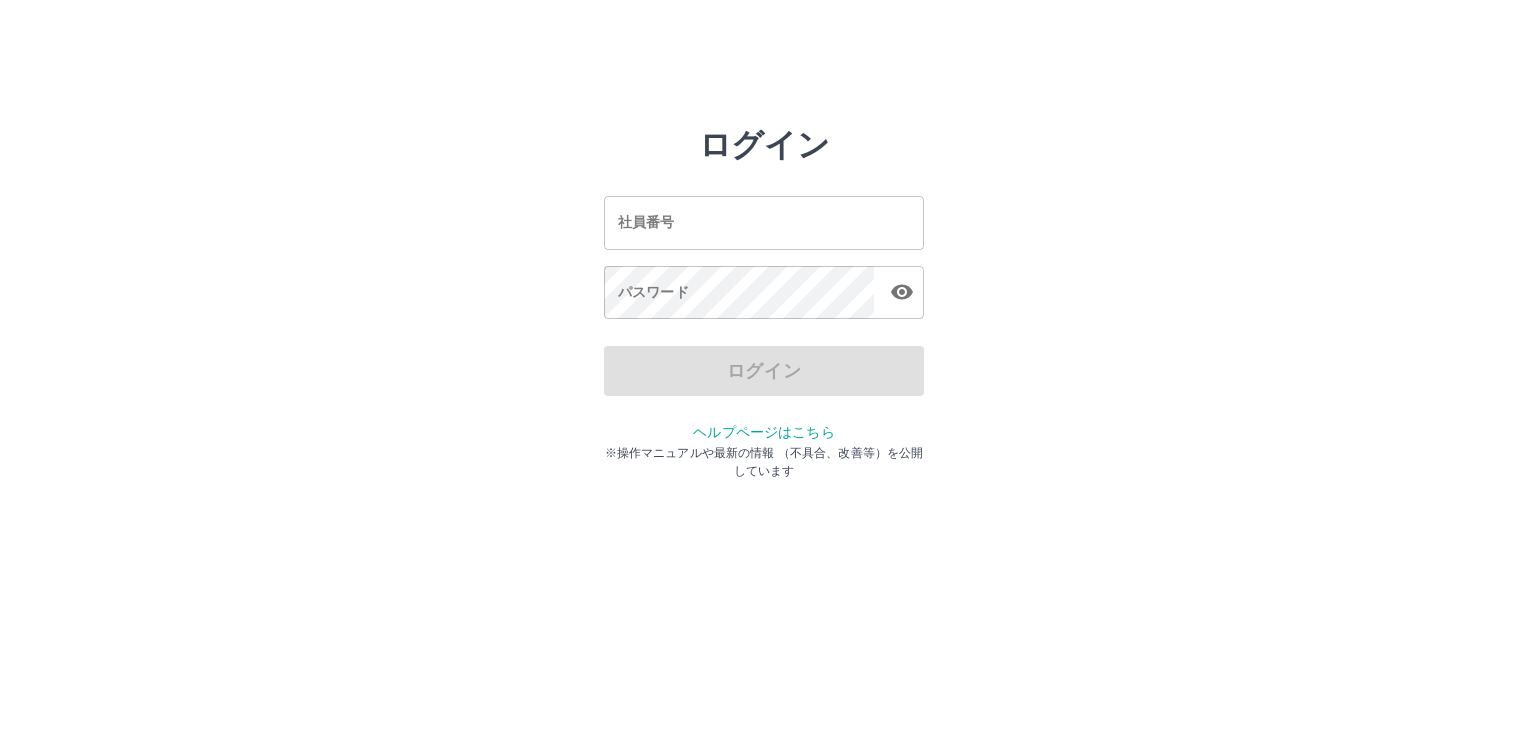 scroll, scrollTop: 0, scrollLeft: 0, axis: both 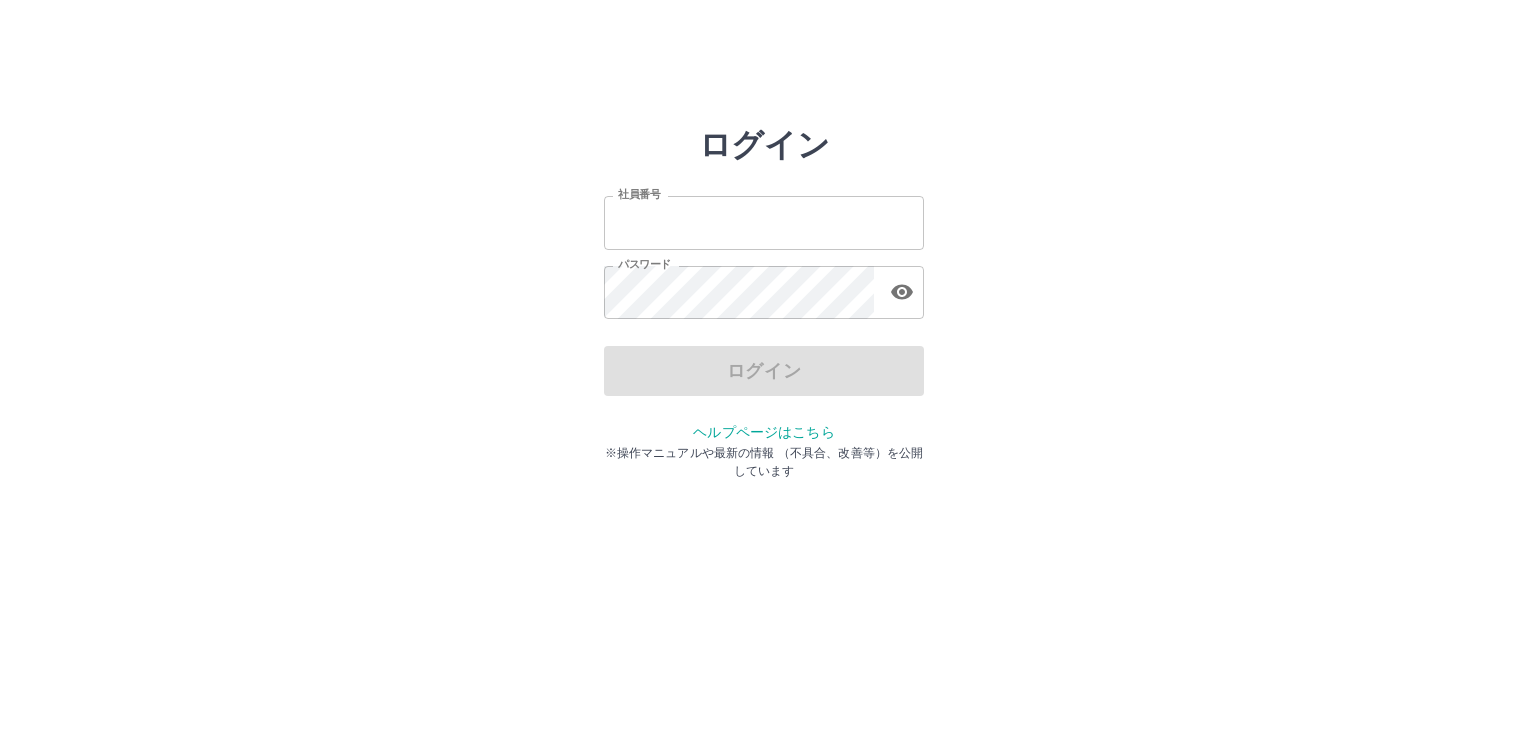 type on "*******" 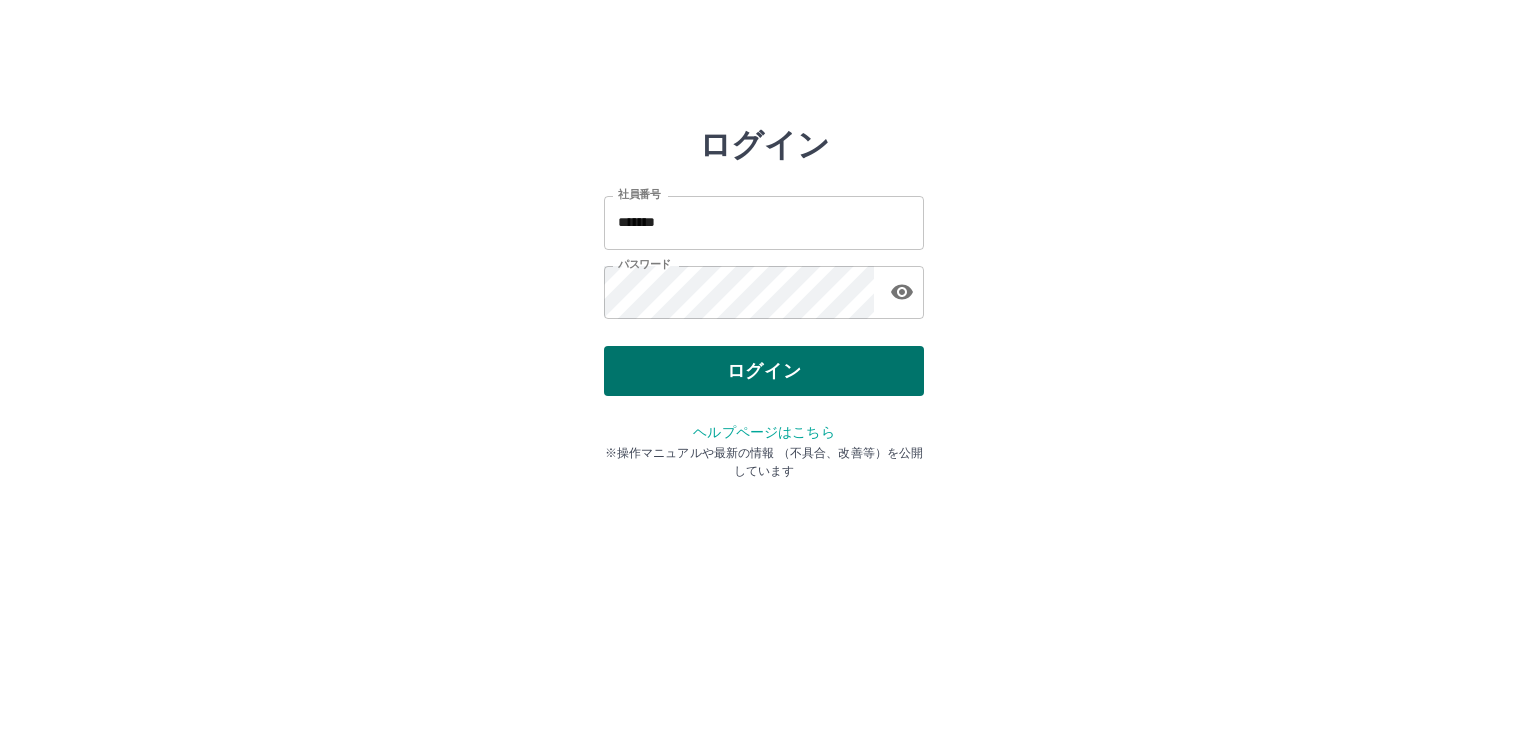 click on "ログイン" at bounding box center (764, 371) 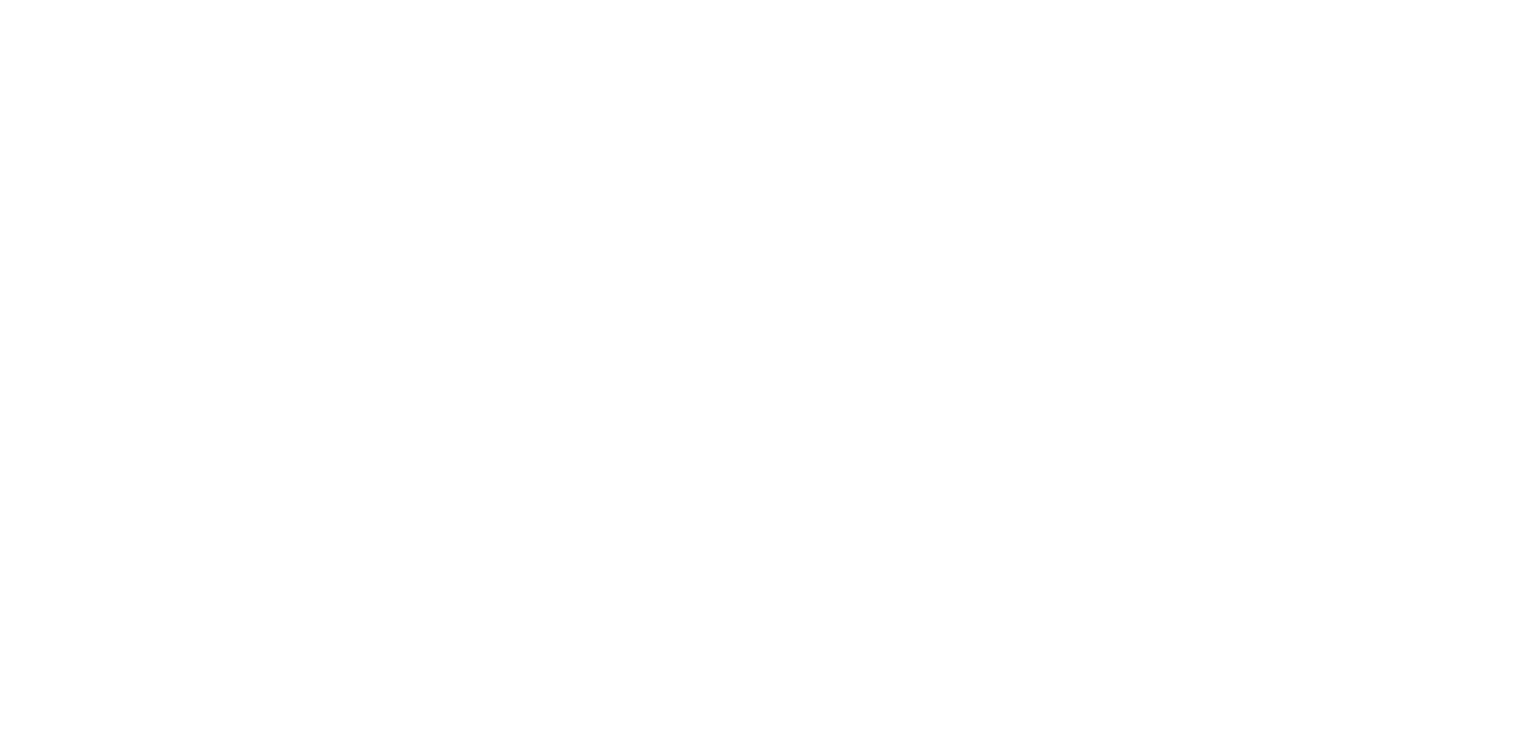 scroll, scrollTop: 0, scrollLeft: 0, axis: both 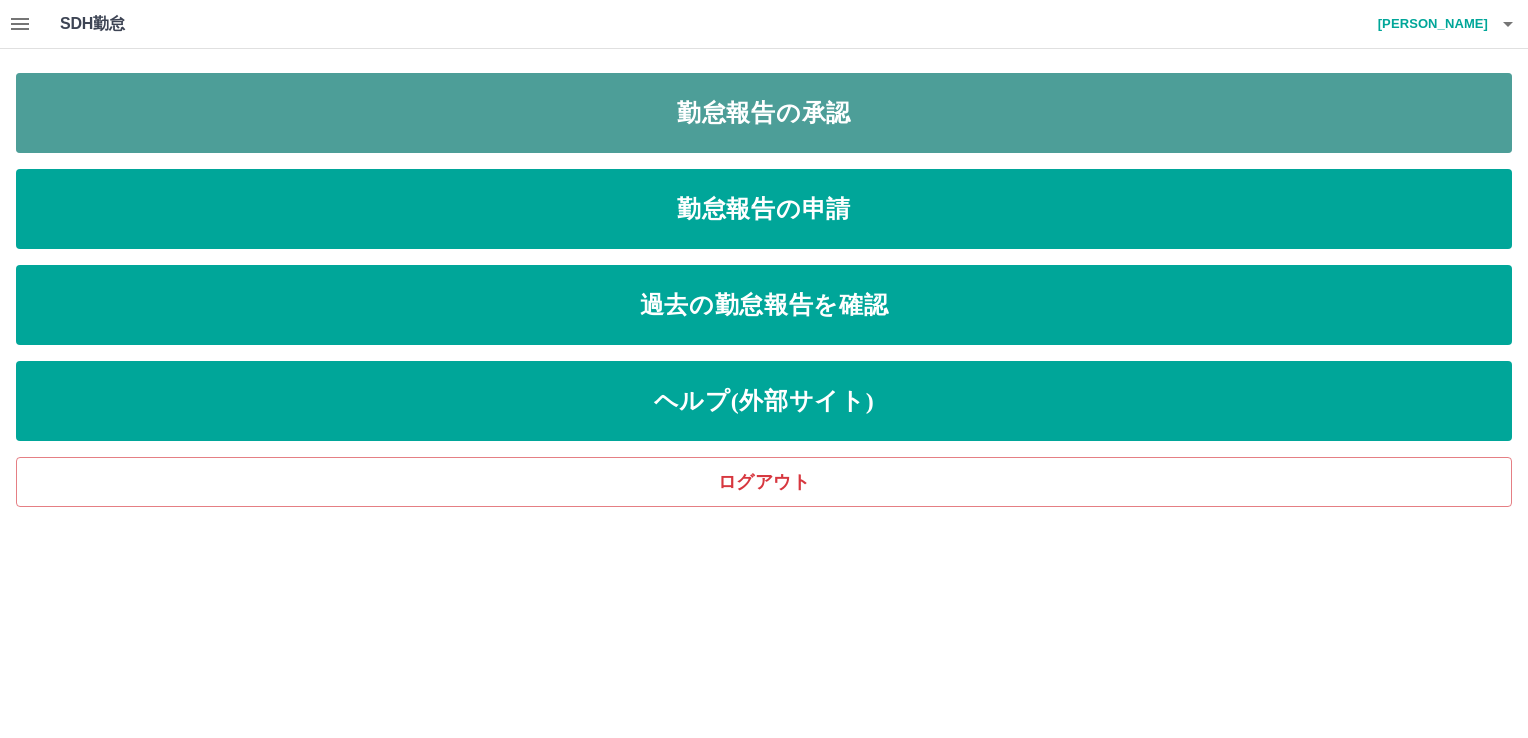 click on "勤怠報告の承認" at bounding box center [764, 113] 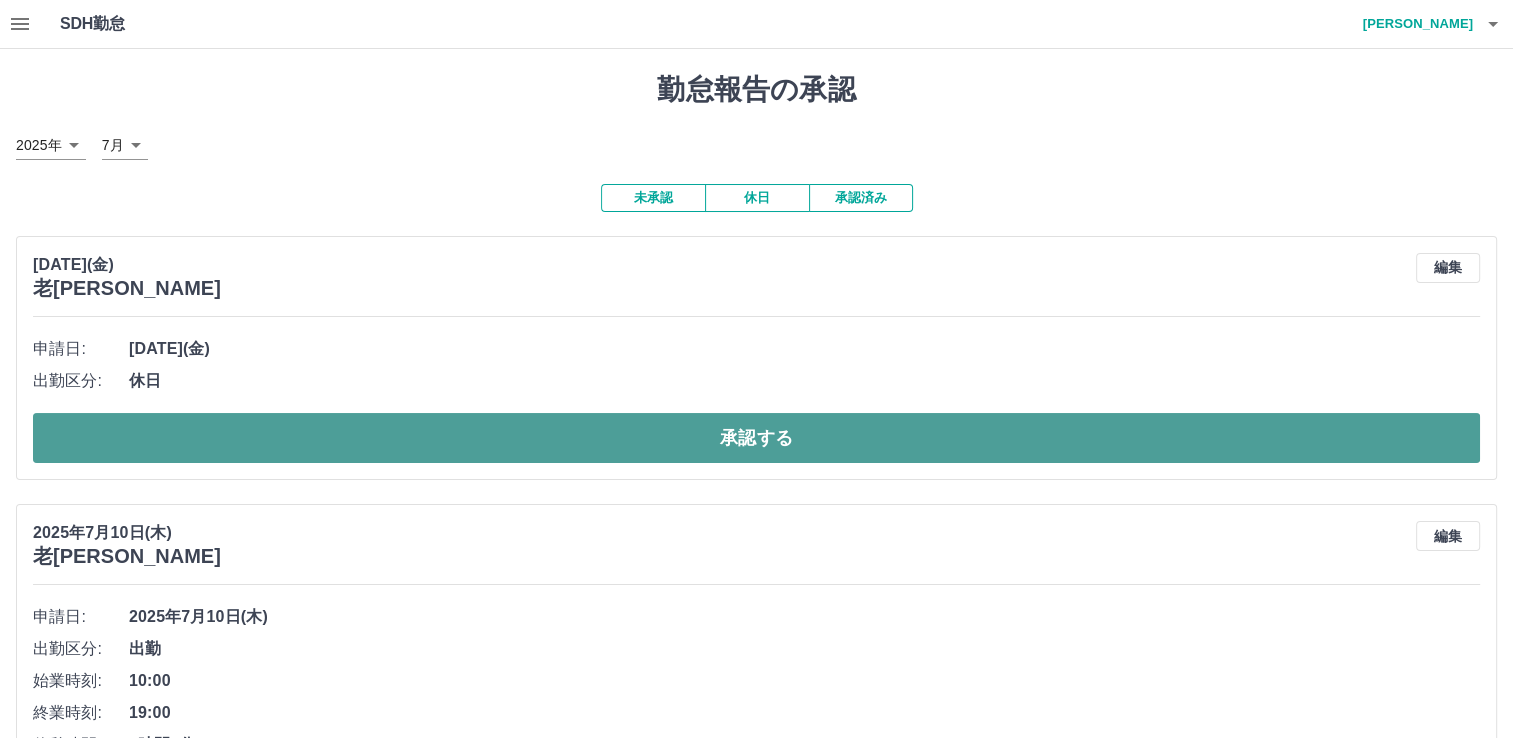 click on "承認する" at bounding box center [756, 438] 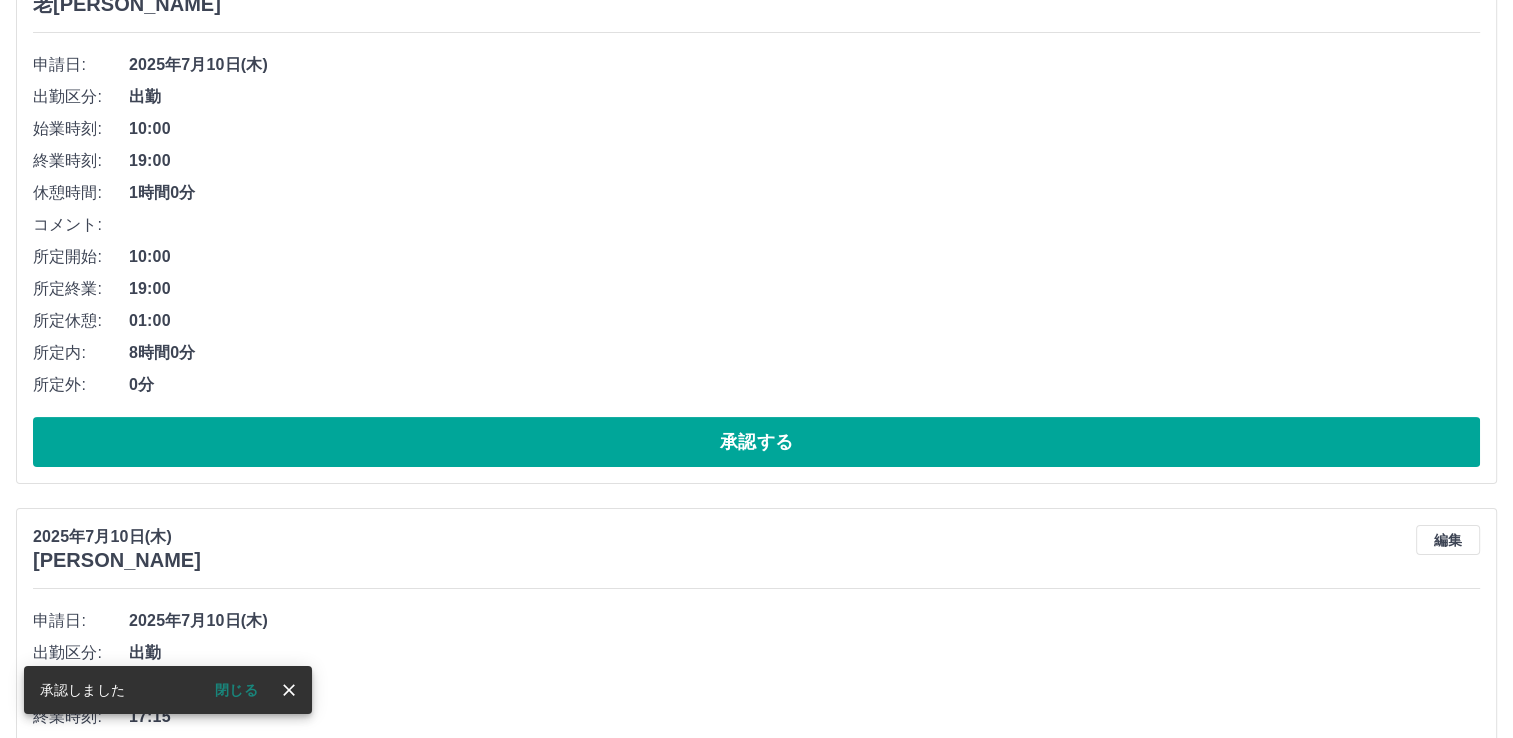 scroll, scrollTop: 300, scrollLeft: 0, axis: vertical 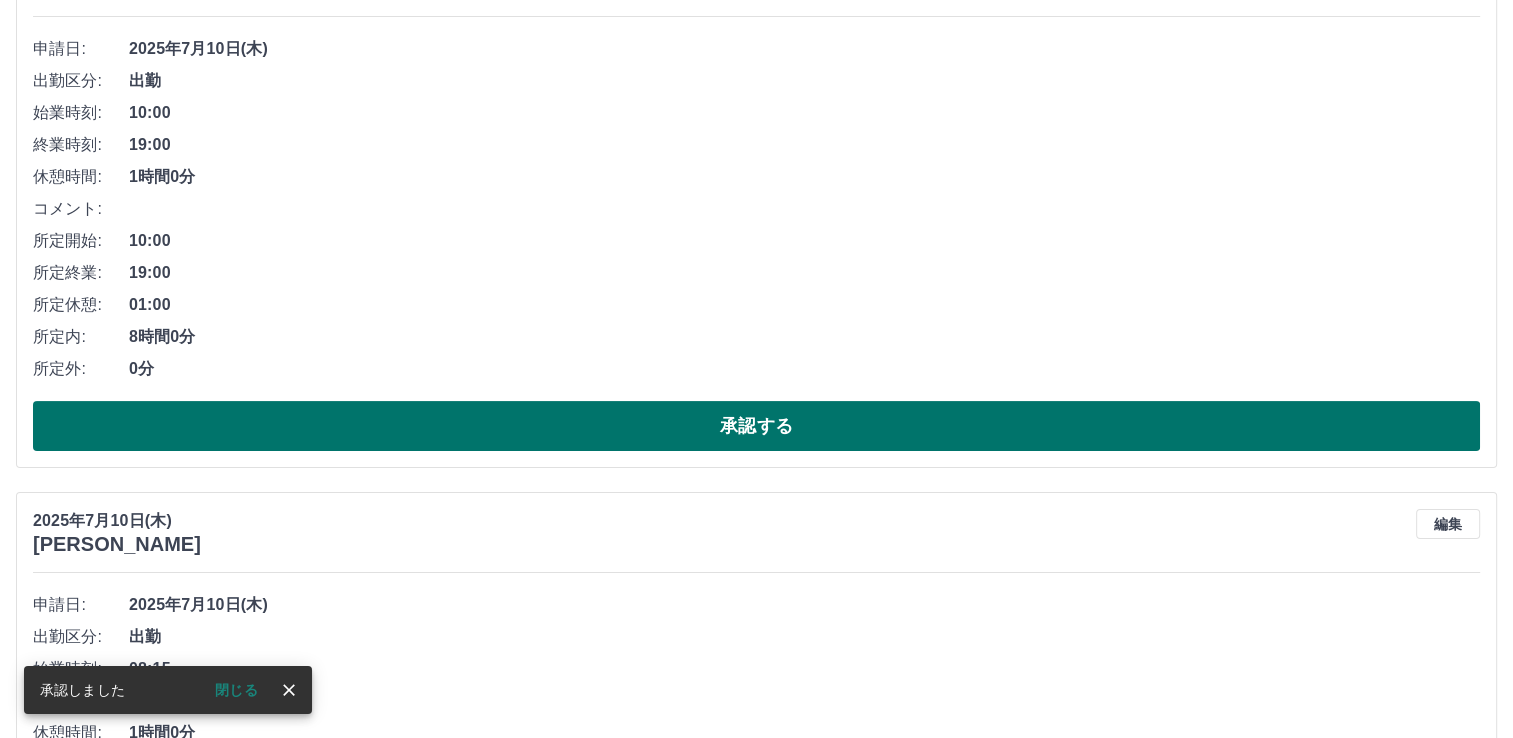 click on "承認する" at bounding box center (756, 426) 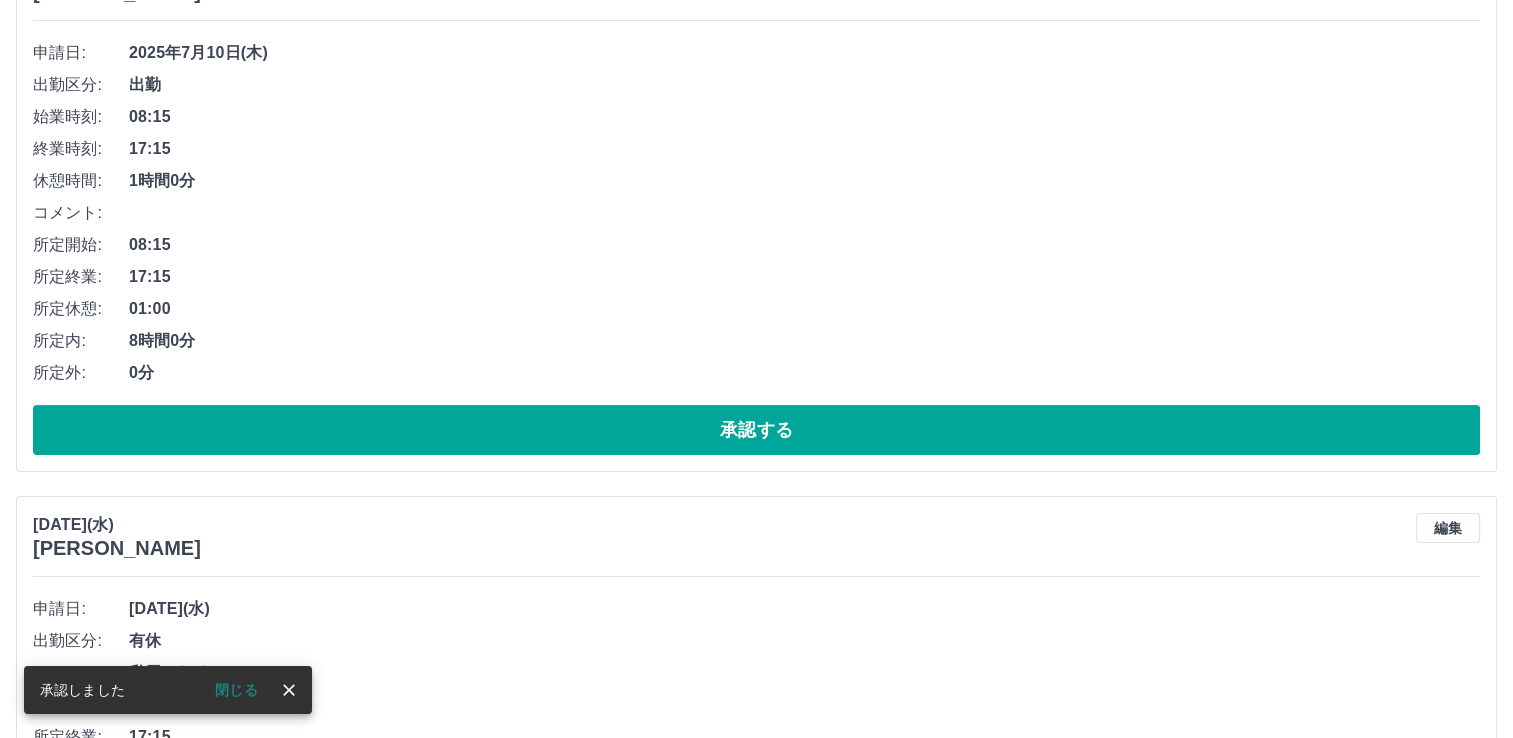 scroll, scrollTop: 300, scrollLeft: 0, axis: vertical 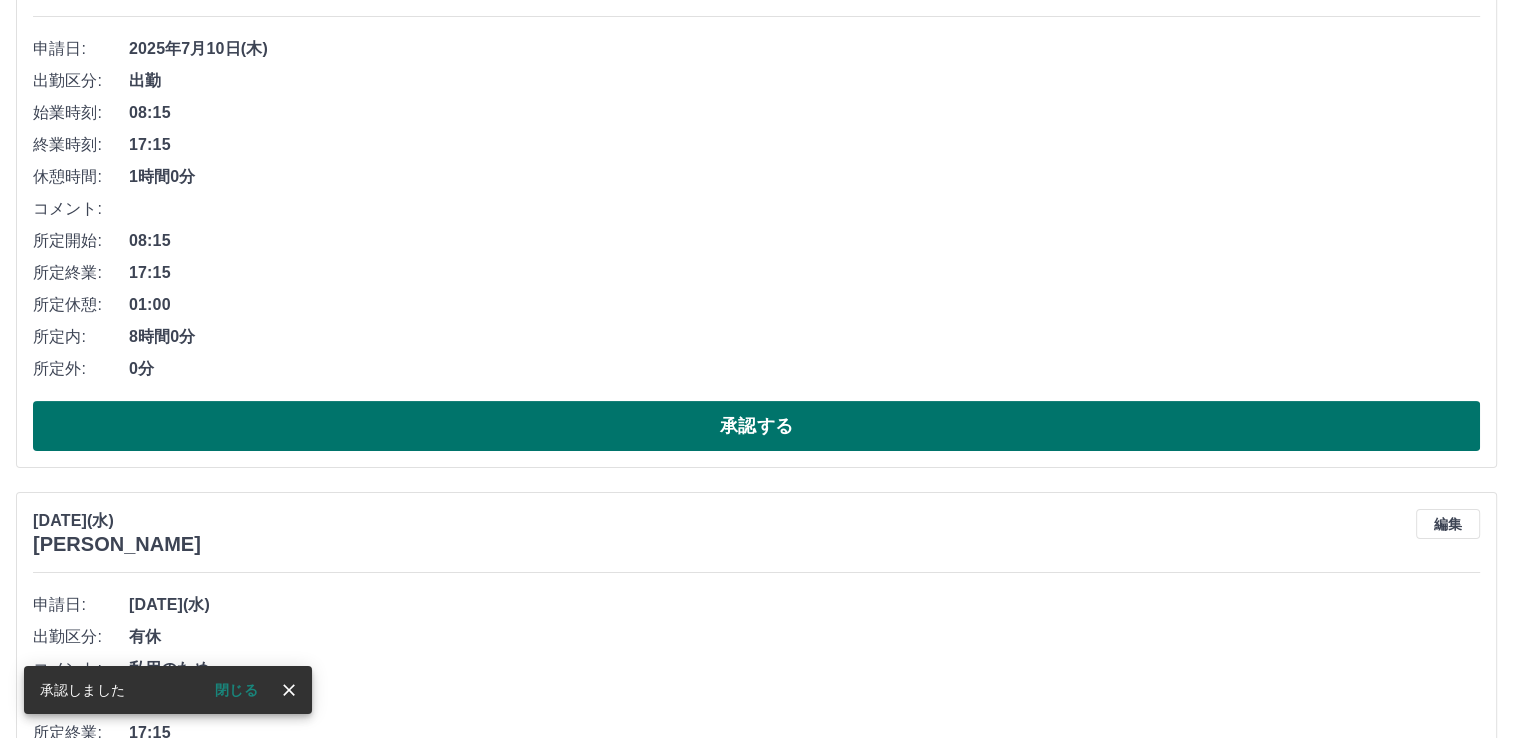 click on "承認する" at bounding box center (756, 426) 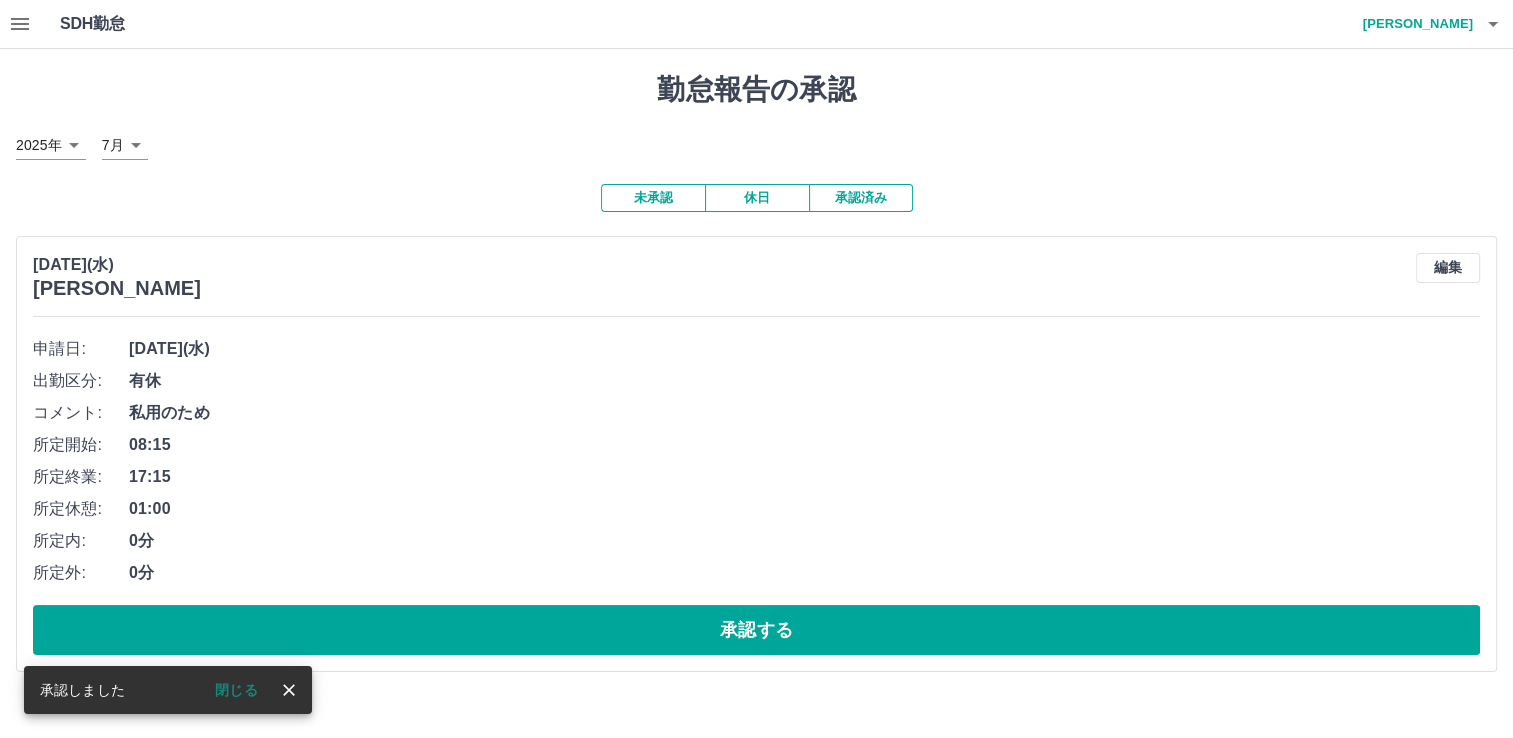 scroll, scrollTop: 0, scrollLeft: 0, axis: both 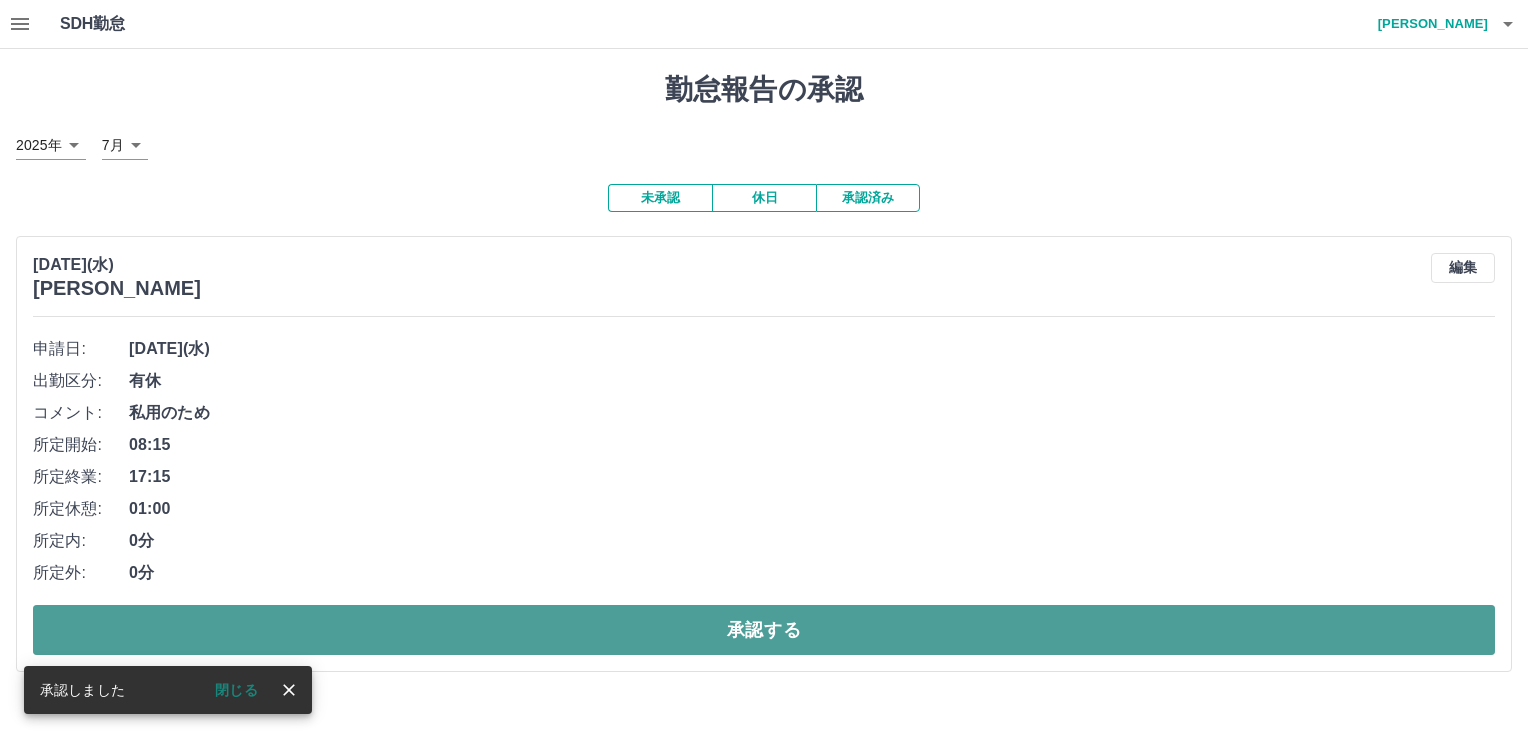 click on "承認する" at bounding box center (764, 630) 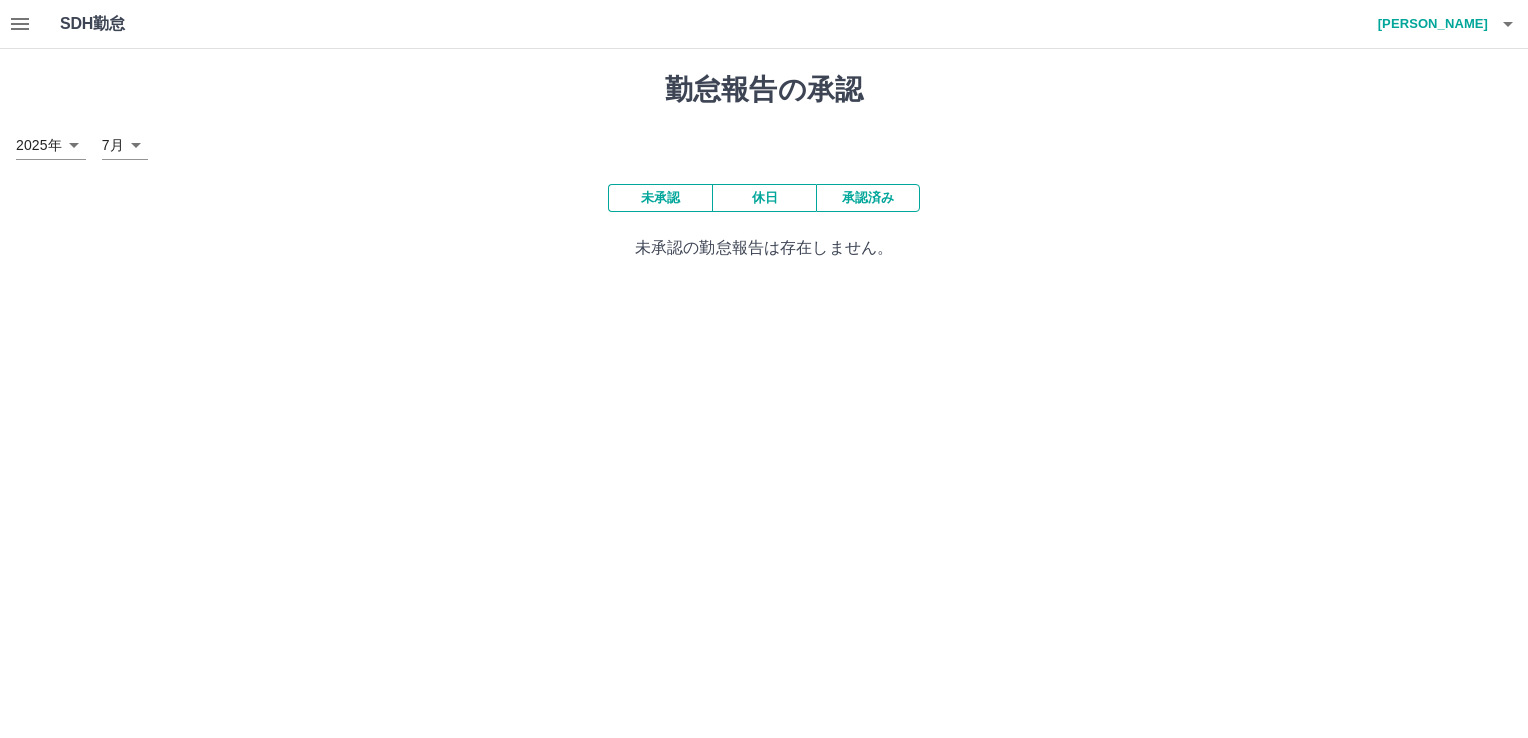 click 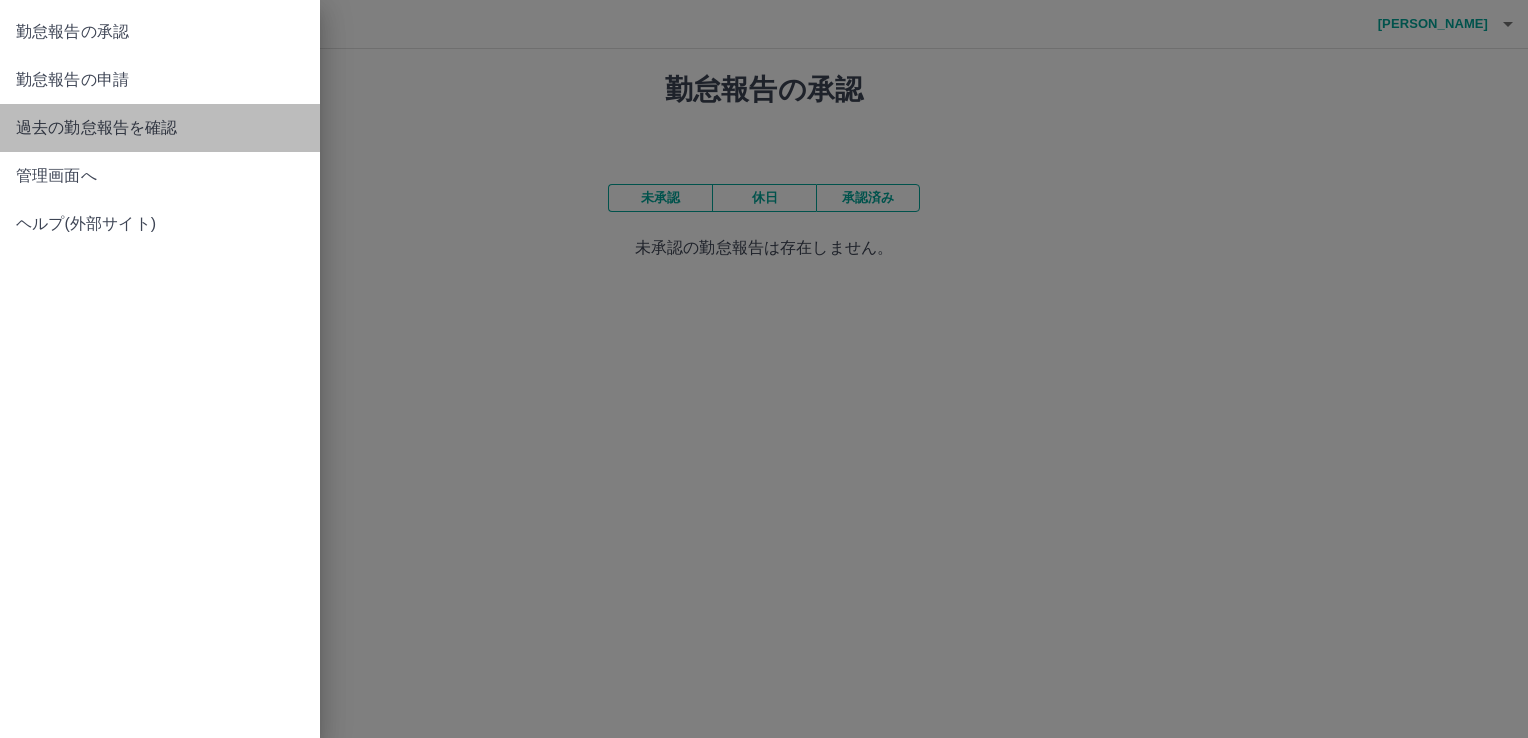 click on "過去の勤怠報告を確認" at bounding box center (160, 128) 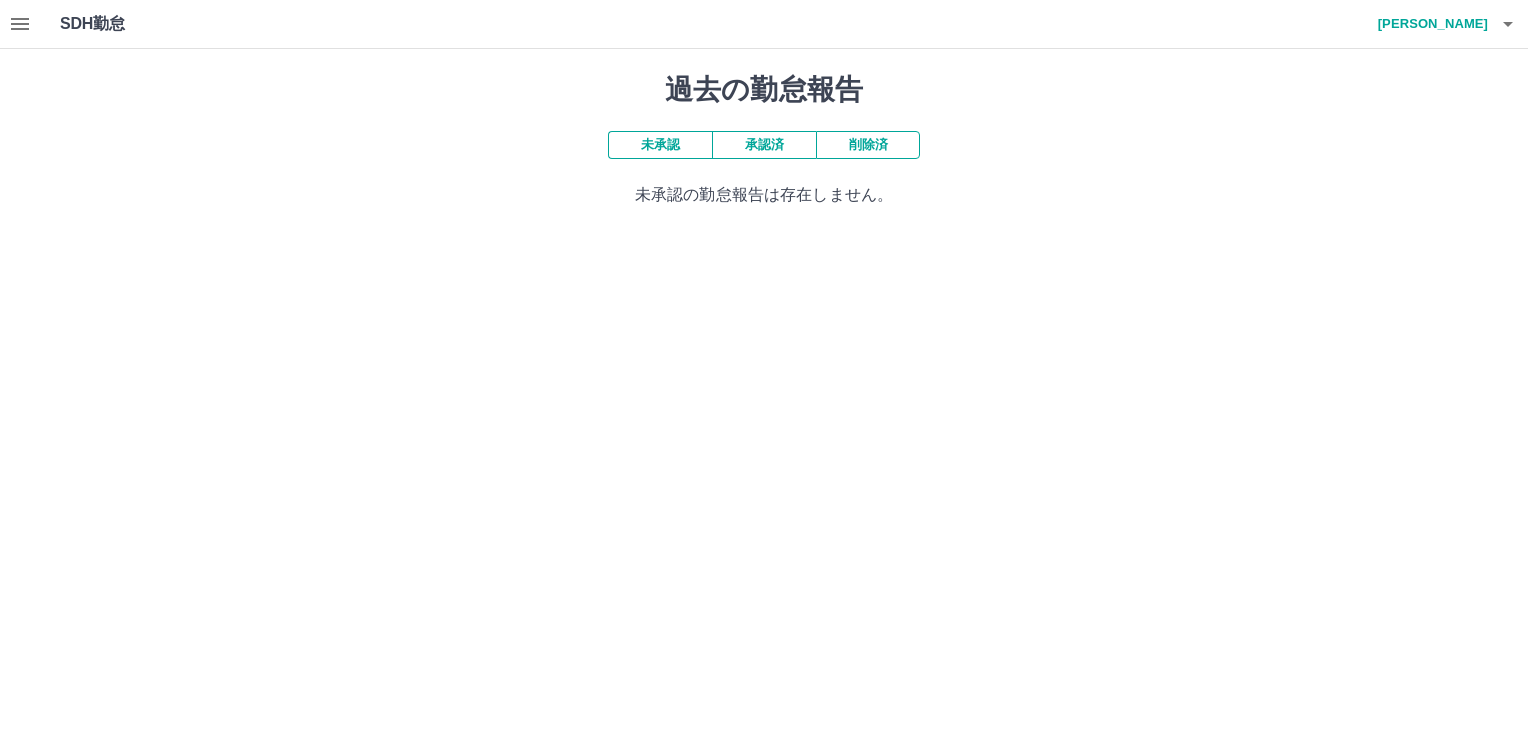 click on "承認済" at bounding box center (764, 145) 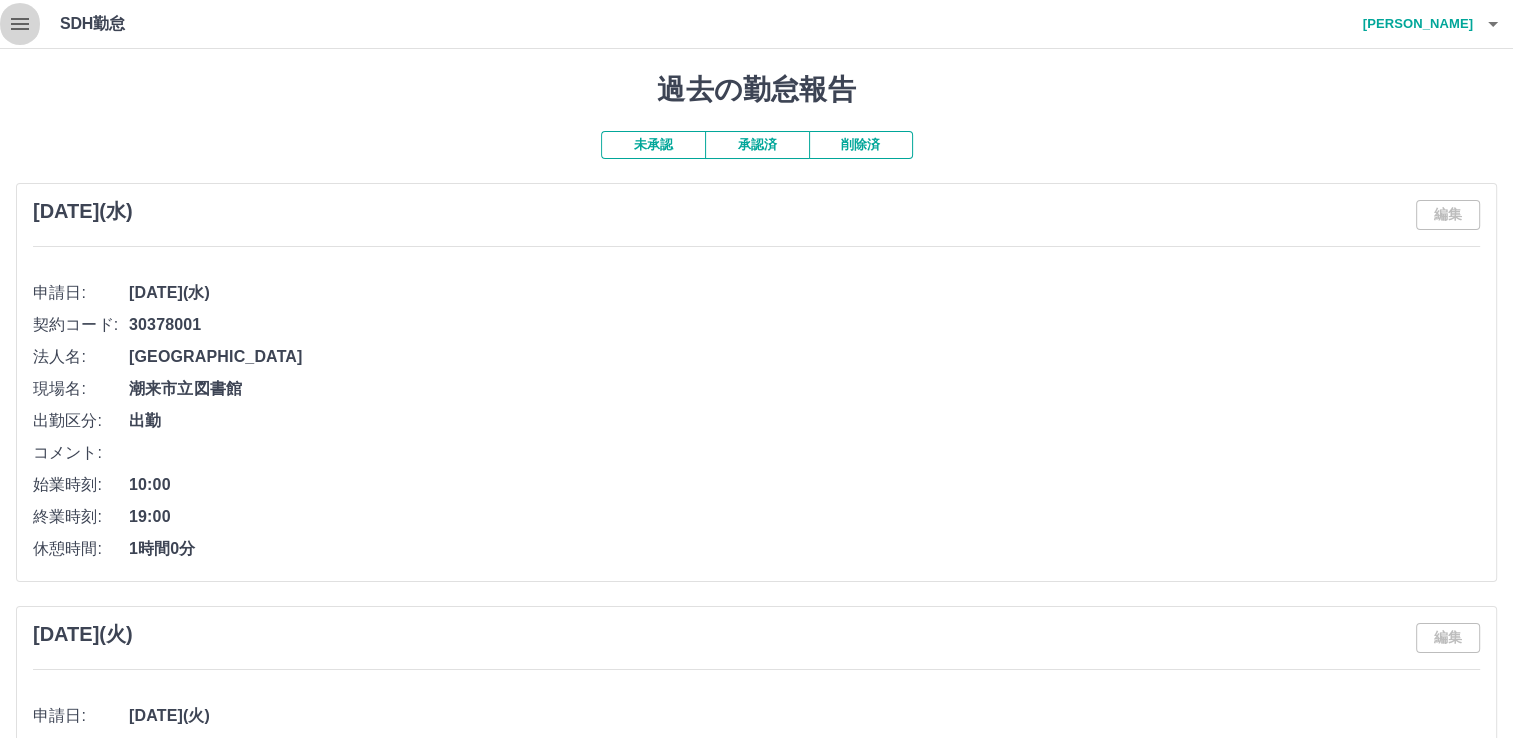 click 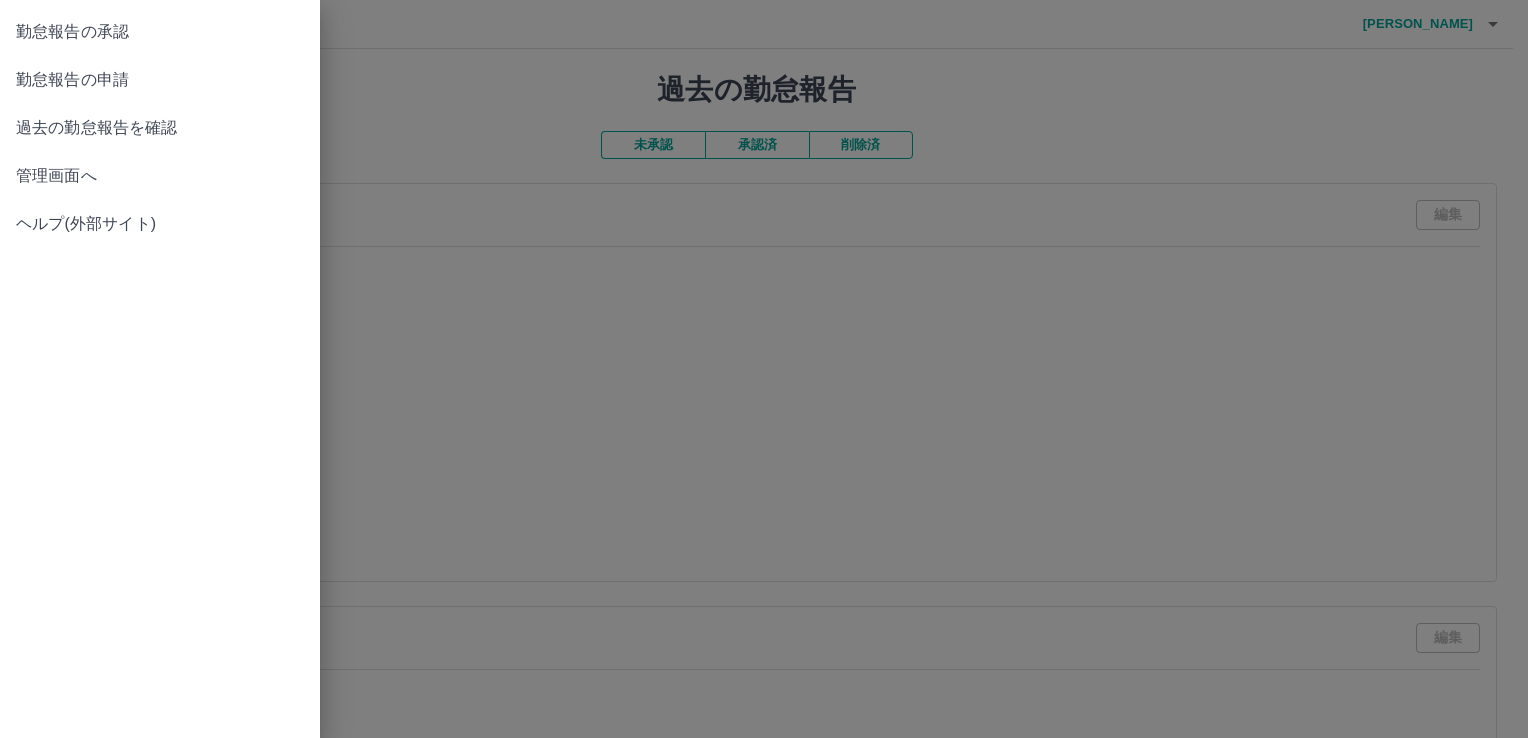 click on "勤怠報告の申請" at bounding box center [160, 80] 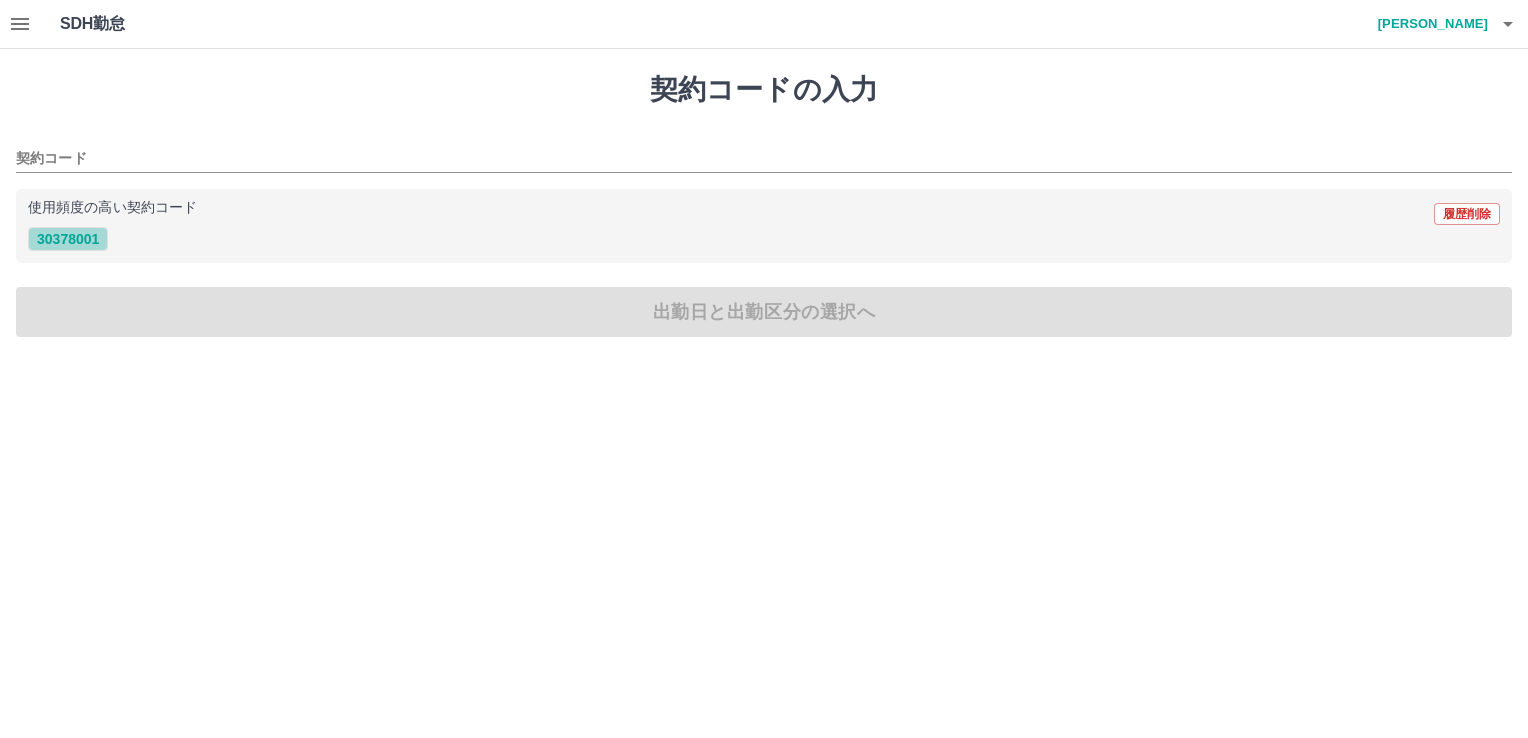 click on "30378001" at bounding box center [68, 239] 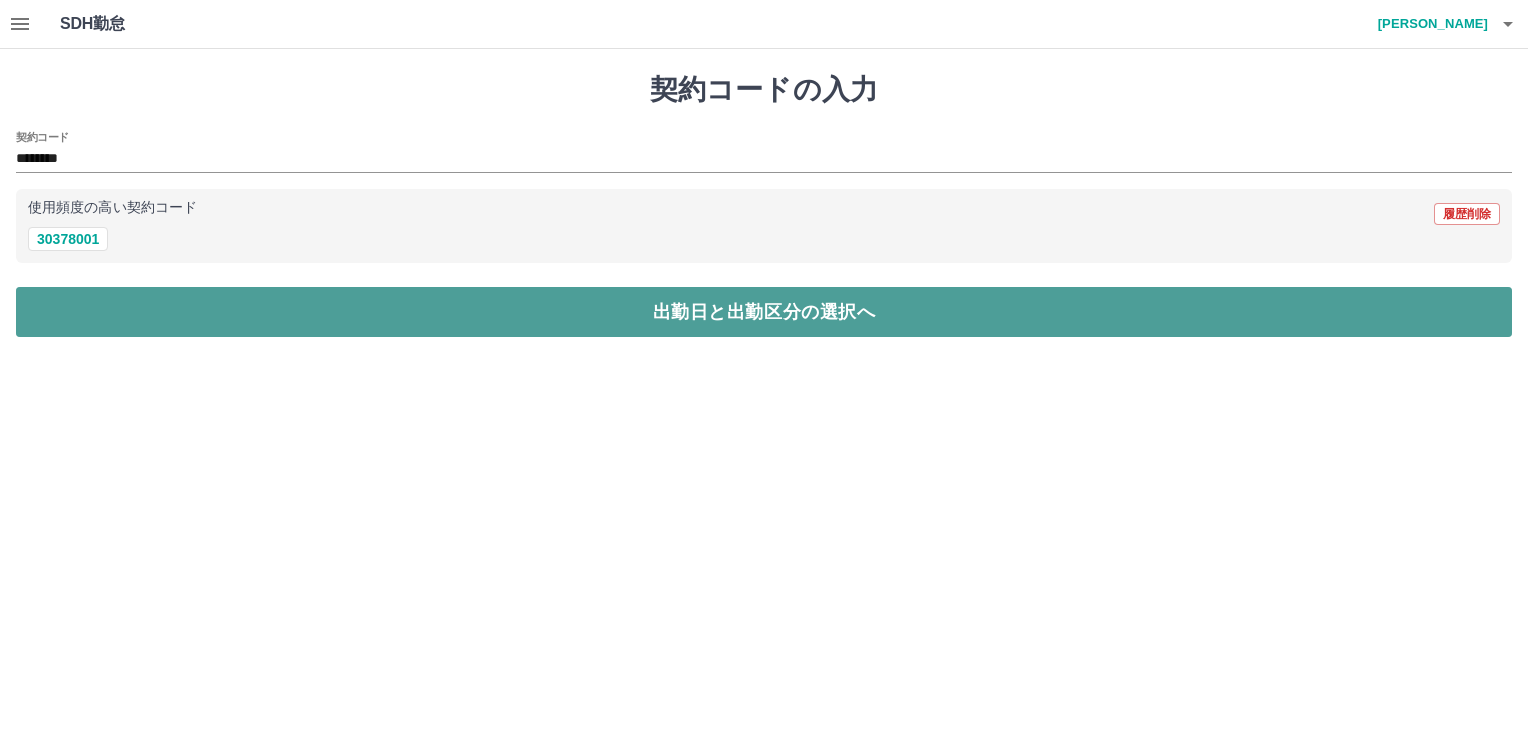 click on "出勤日と出勤区分の選択へ" at bounding box center [764, 312] 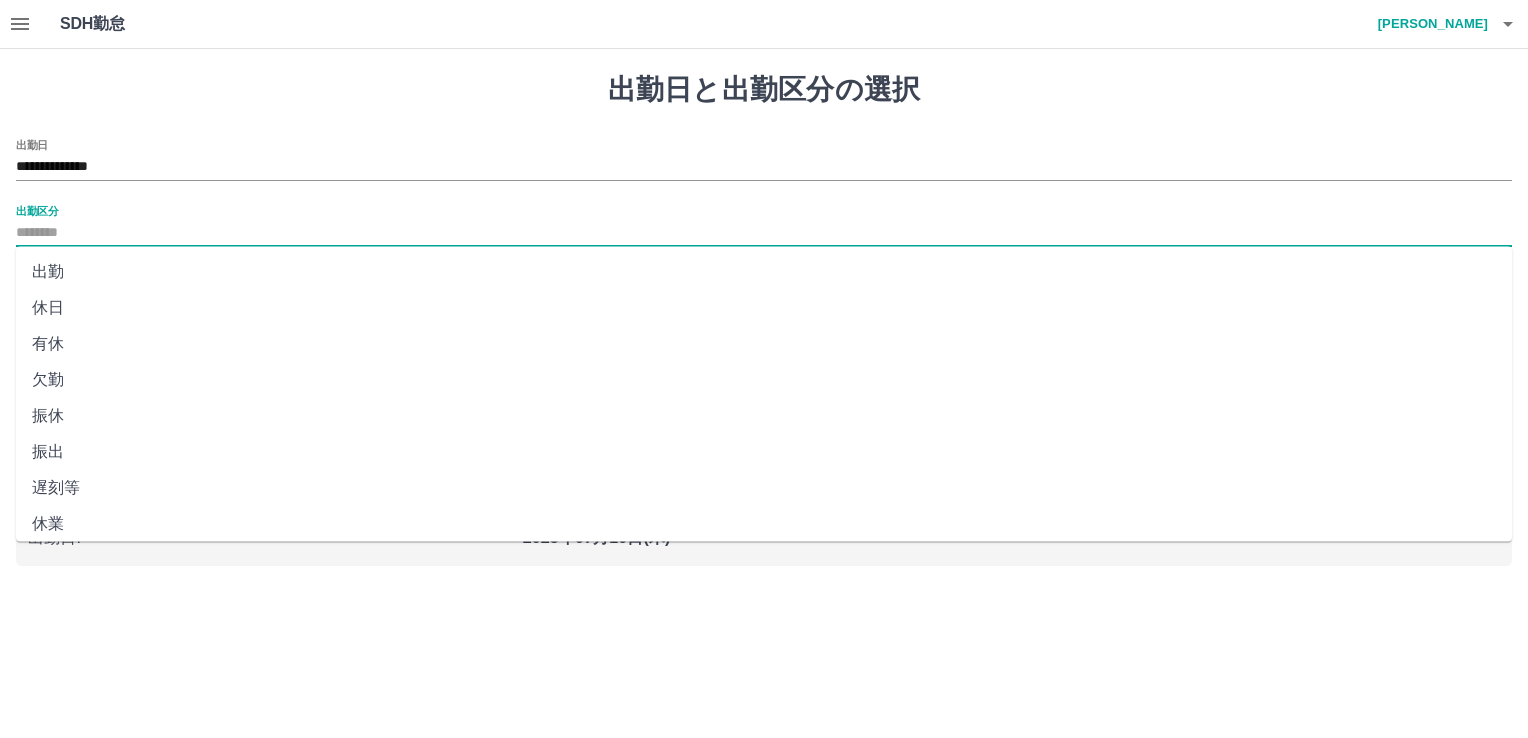 click on "出勤区分" at bounding box center (764, 233) 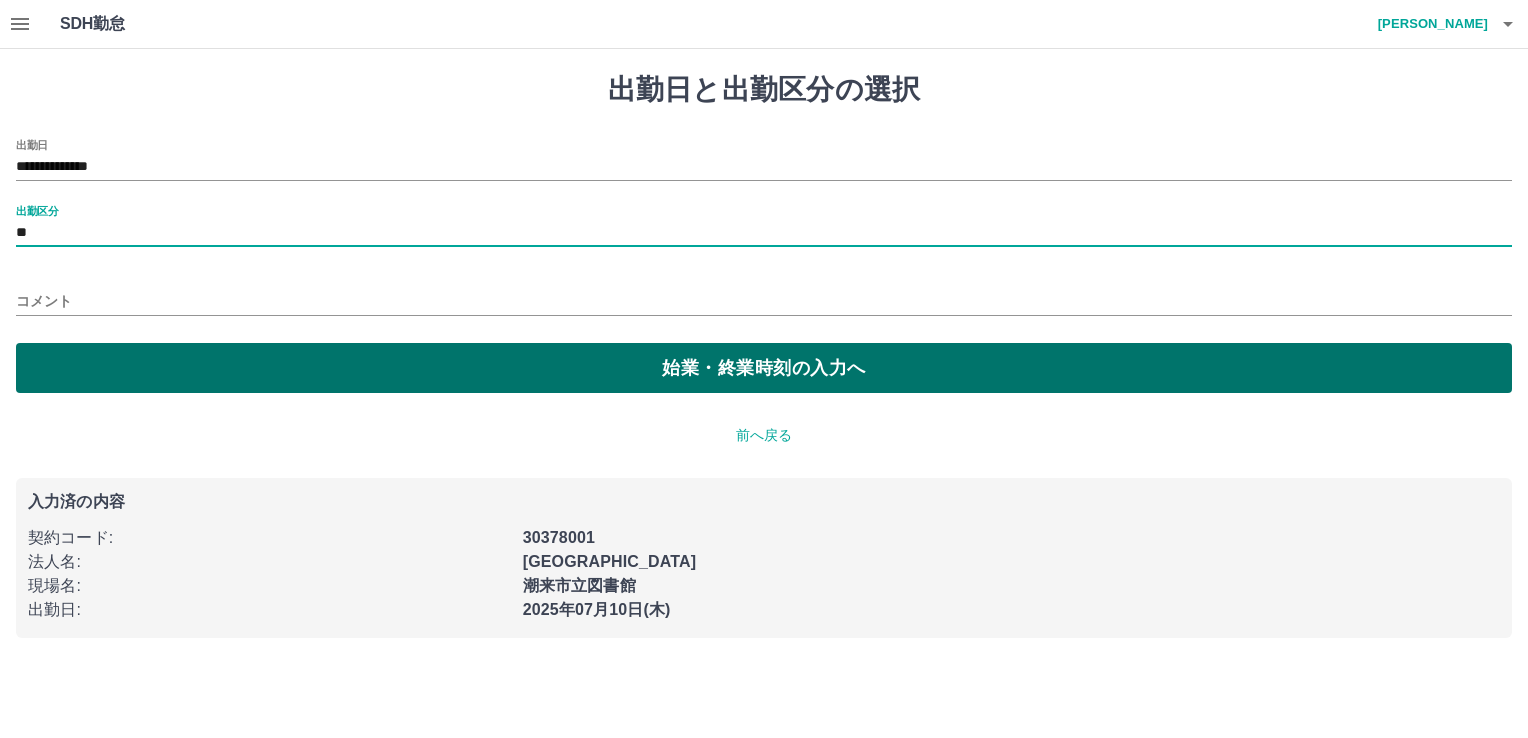 click on "始業・終業時刻の入力へ" at bounding box center [764, 368] 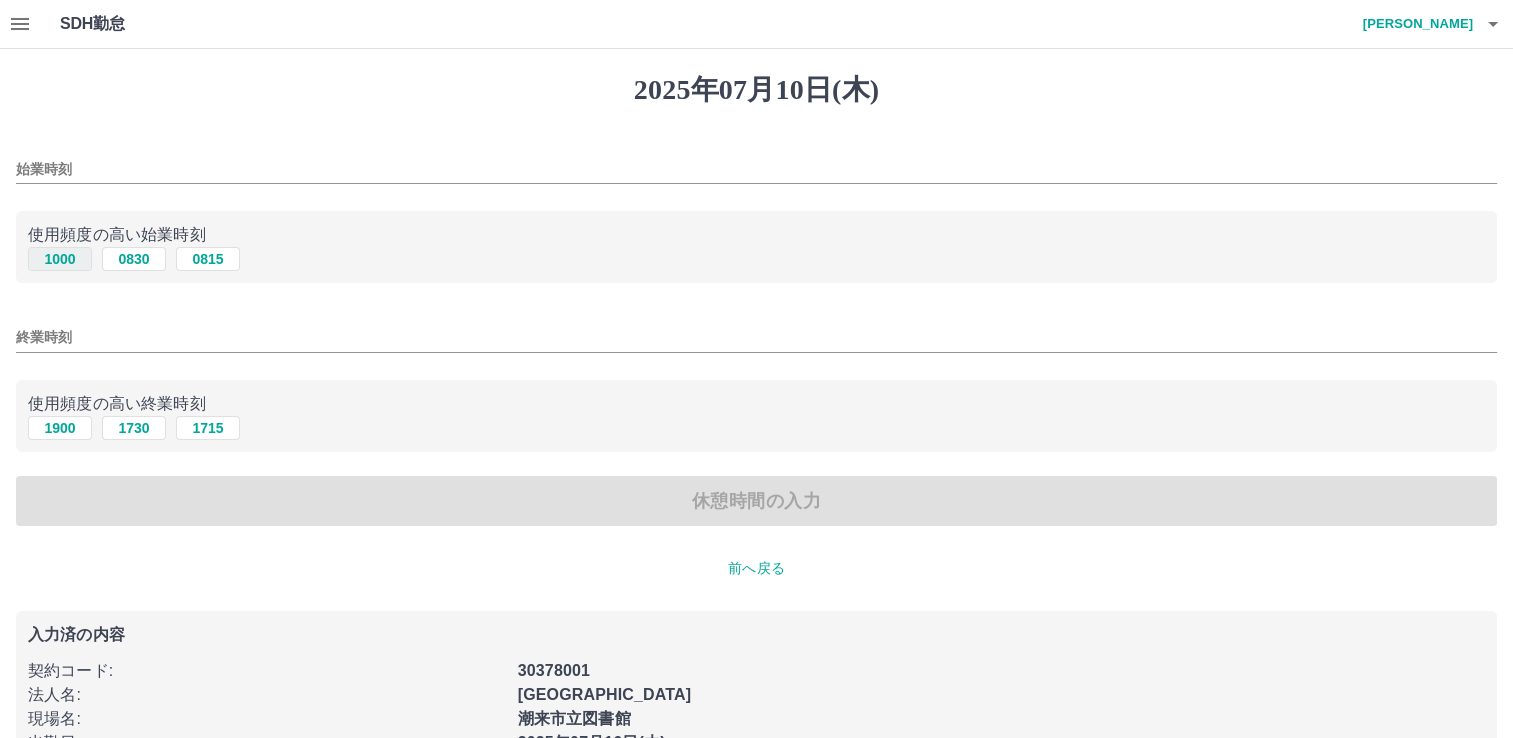 click on "1000" at bounding box center [60, 259] 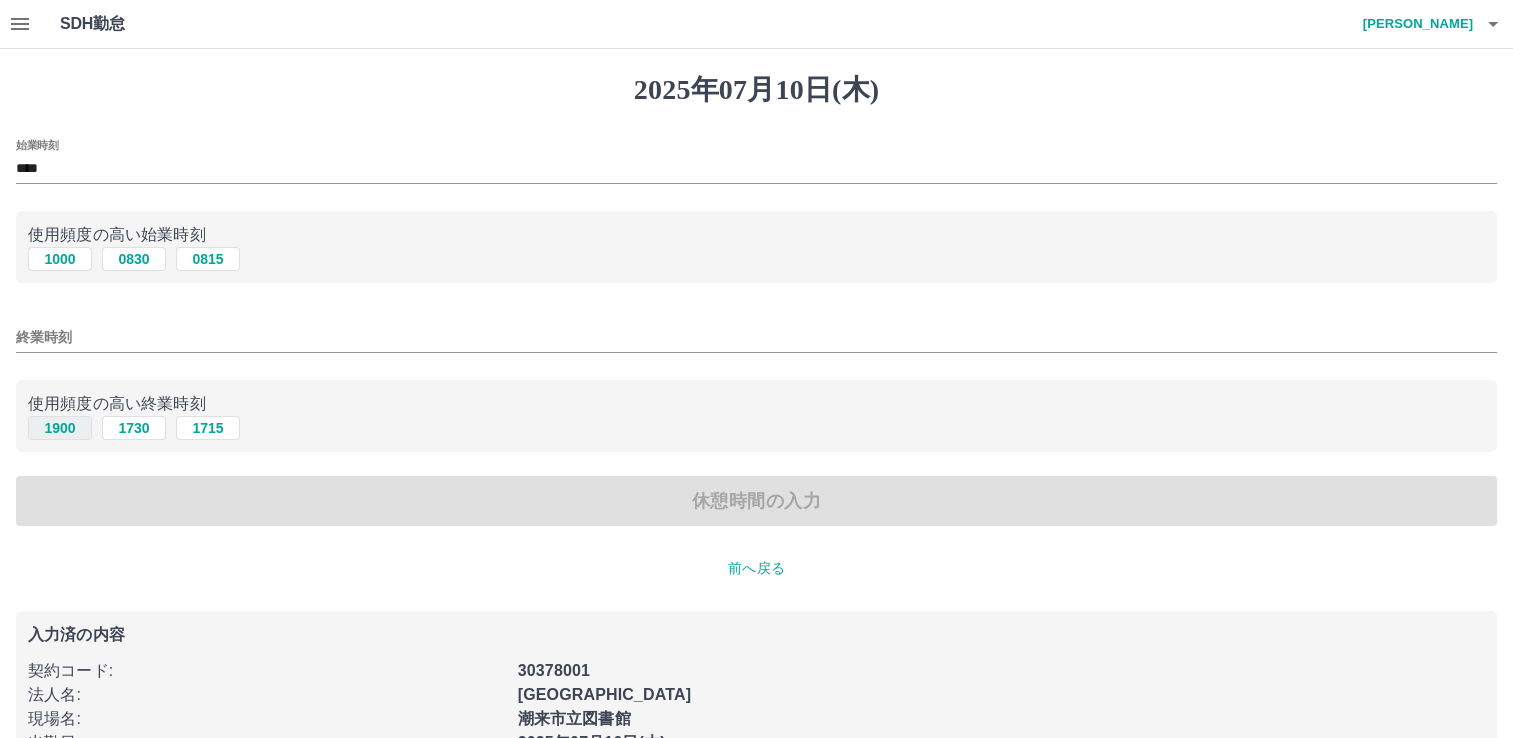 click on "1900" at bounding box center (60, 428) 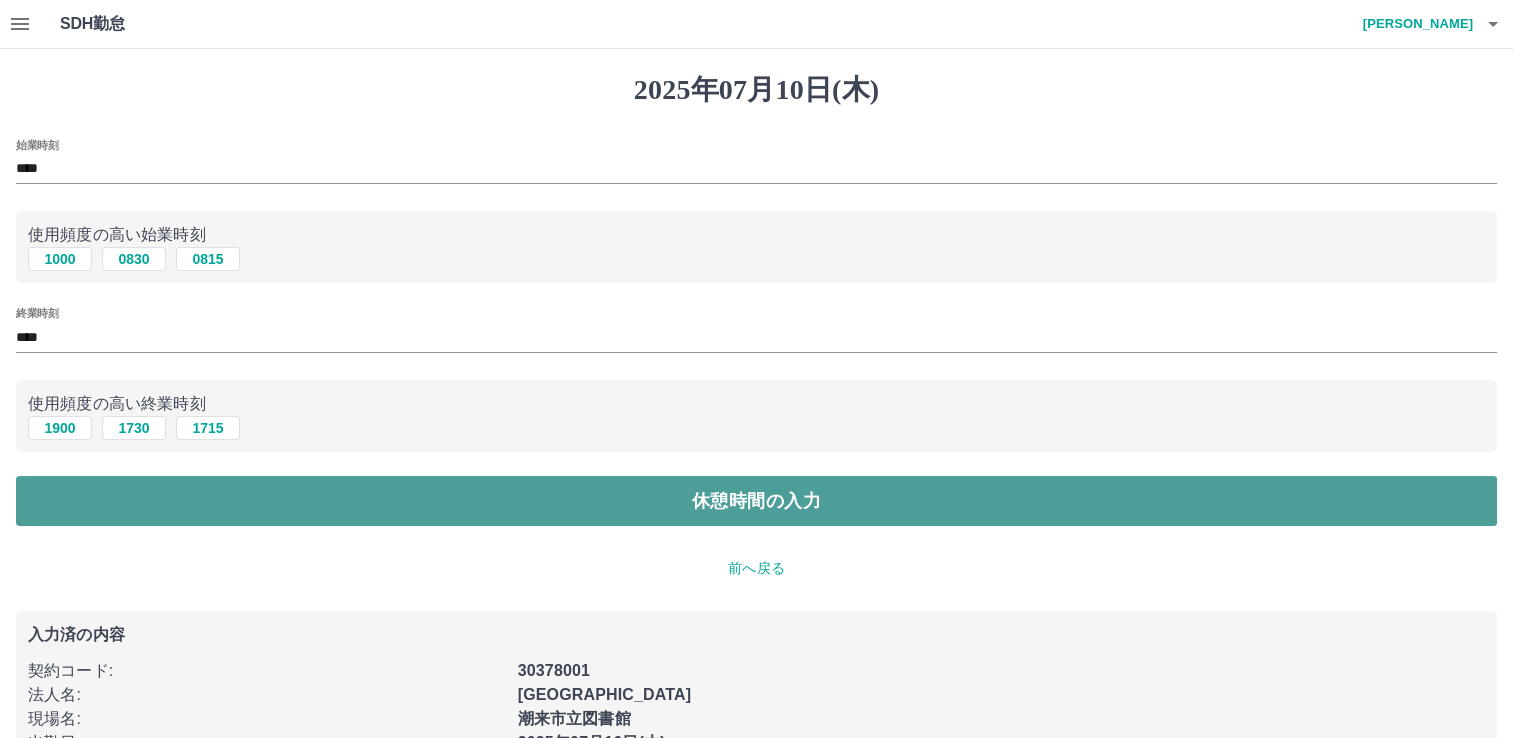 click on "休憩時間の入力" at bounding box center (756, 501) 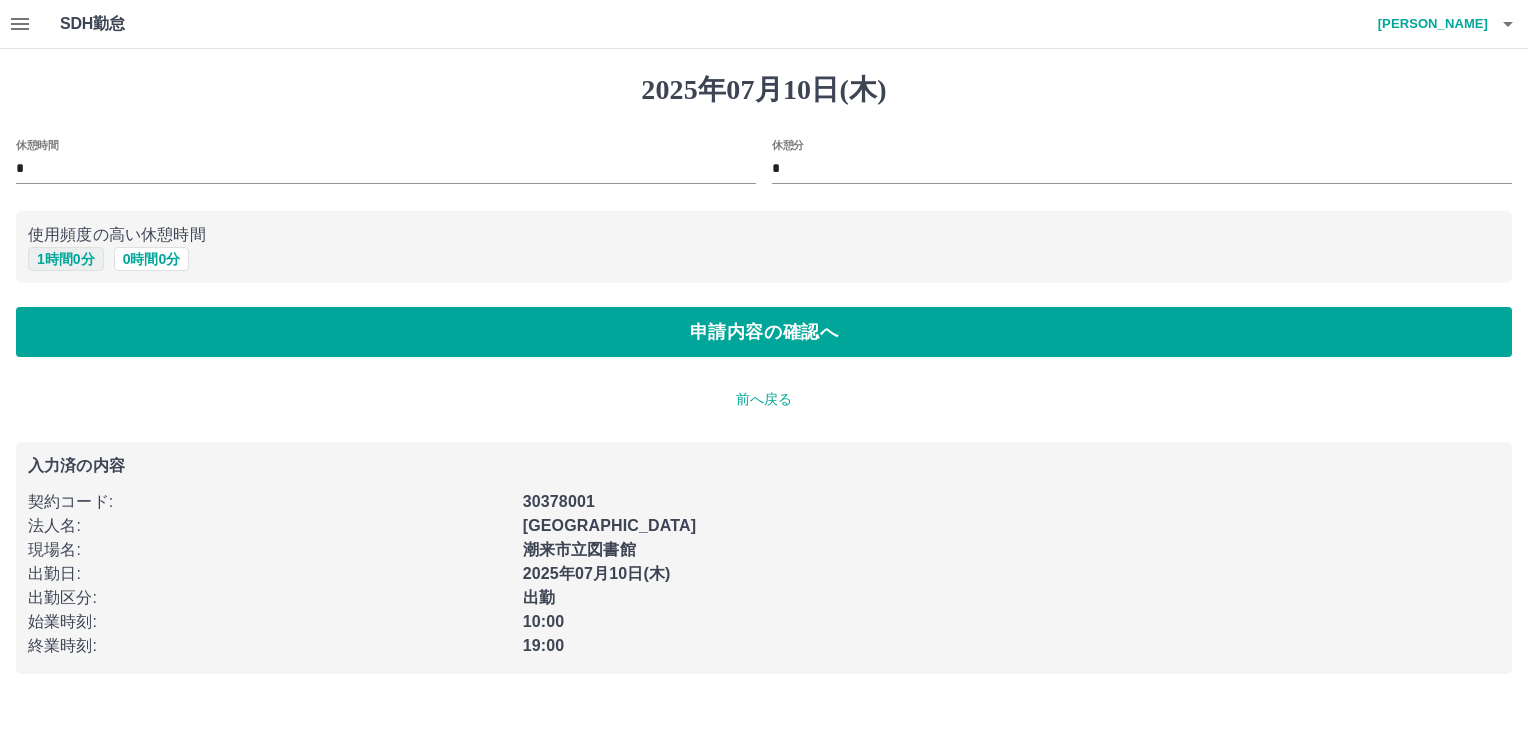 click on "1 時間 0 分" at bounding box center [66, 259] 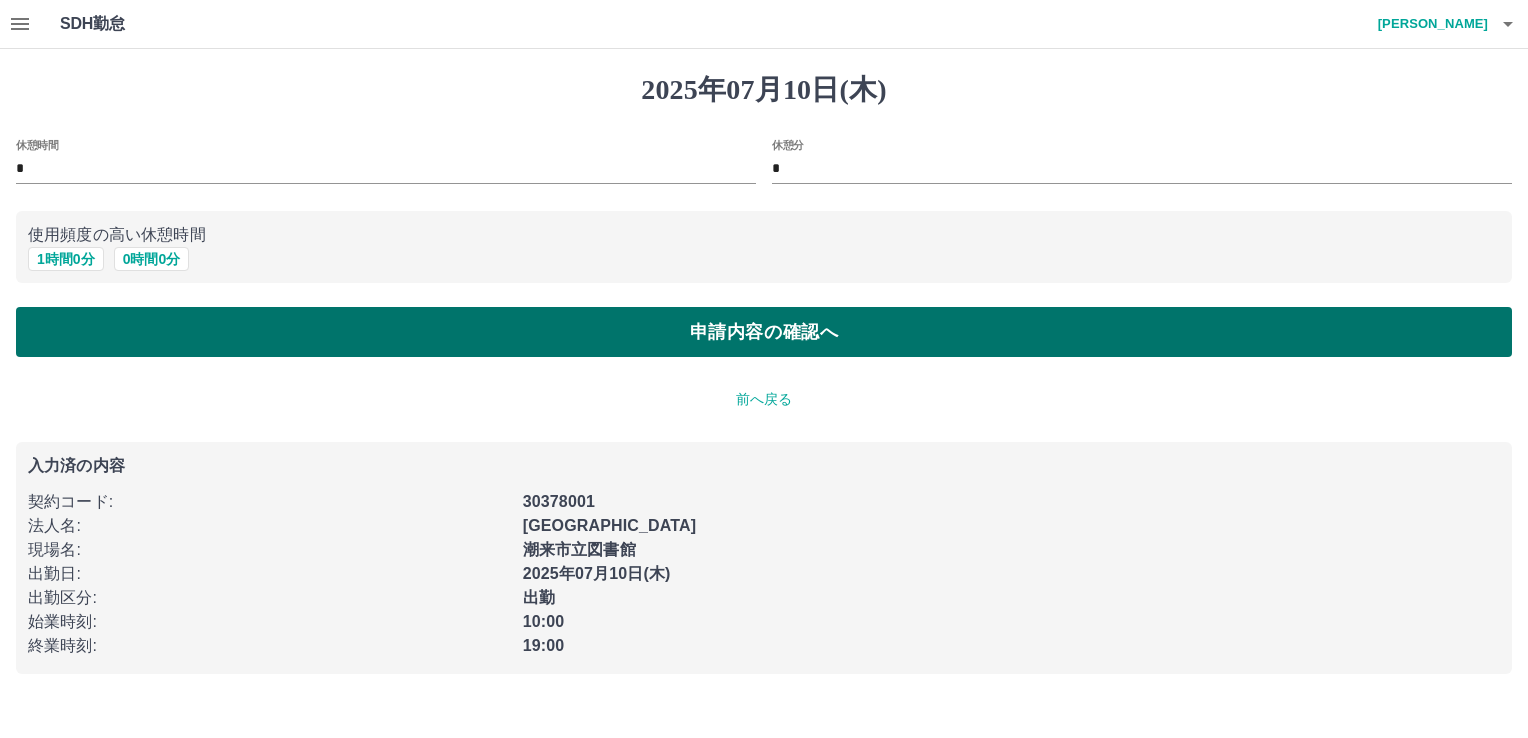 click on "申請内容の確認へ" at bounding box center (764, 332) 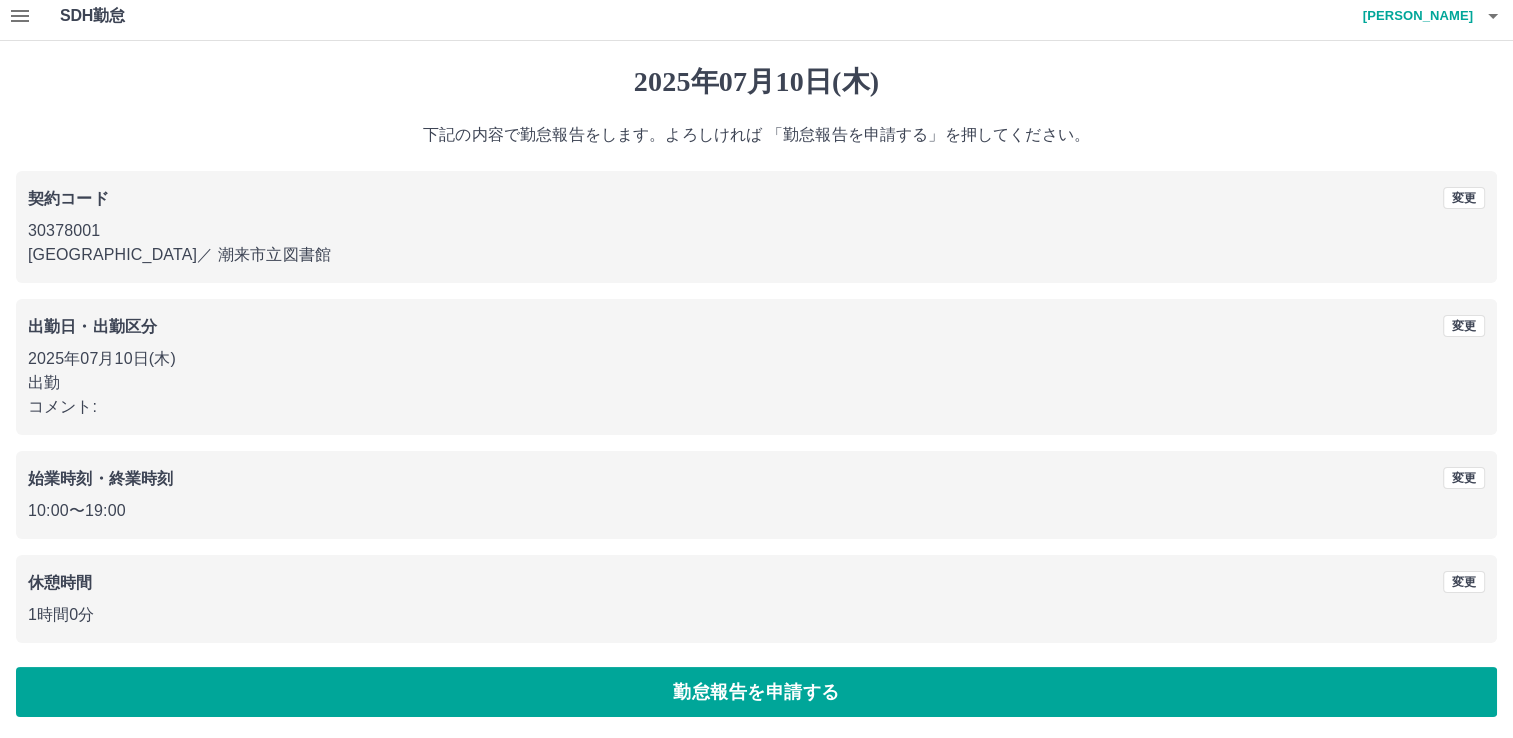 scroll, scrollTop: 10, scrollLeft: 0, axis: vertical 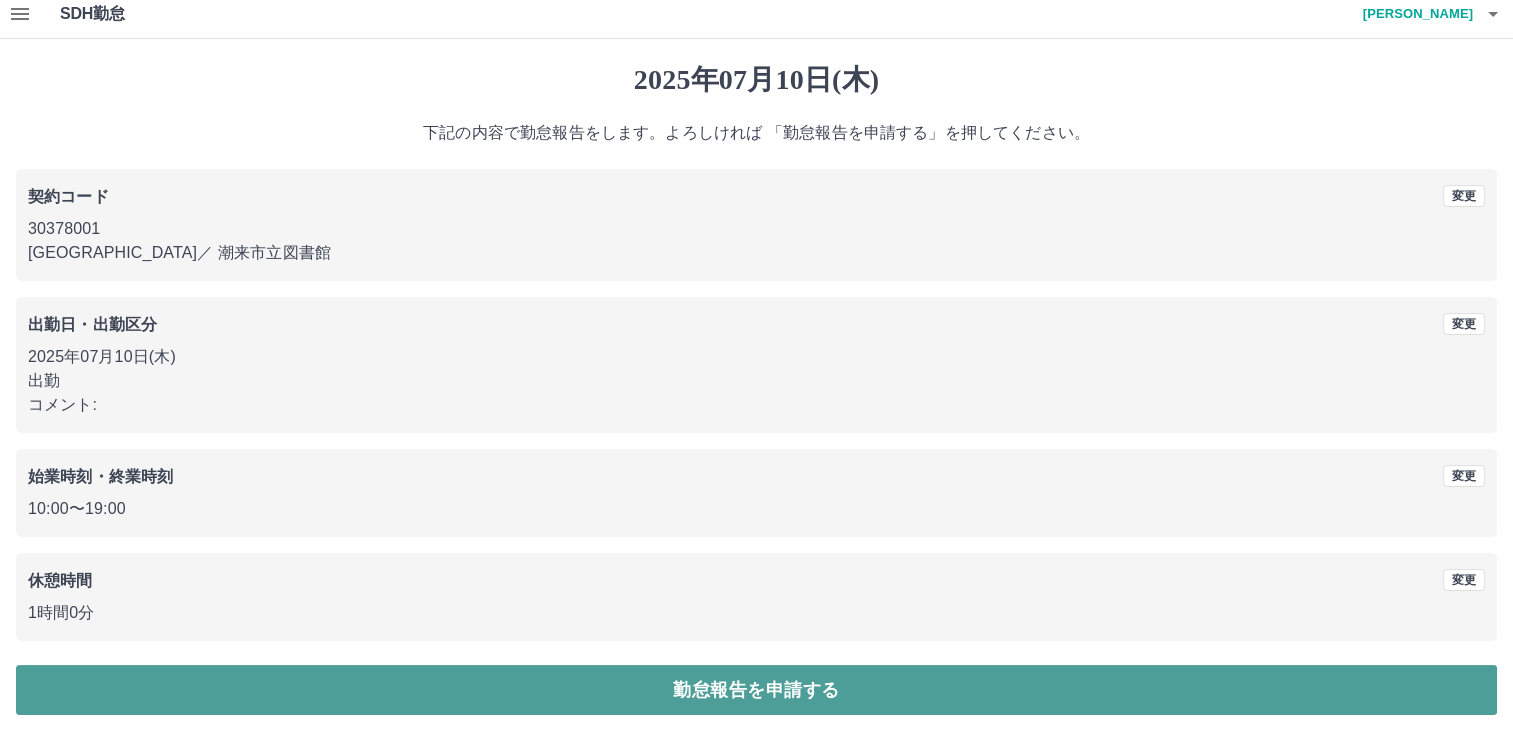 click on "勤怠報告を申請する" at bounding box center (756, 690) 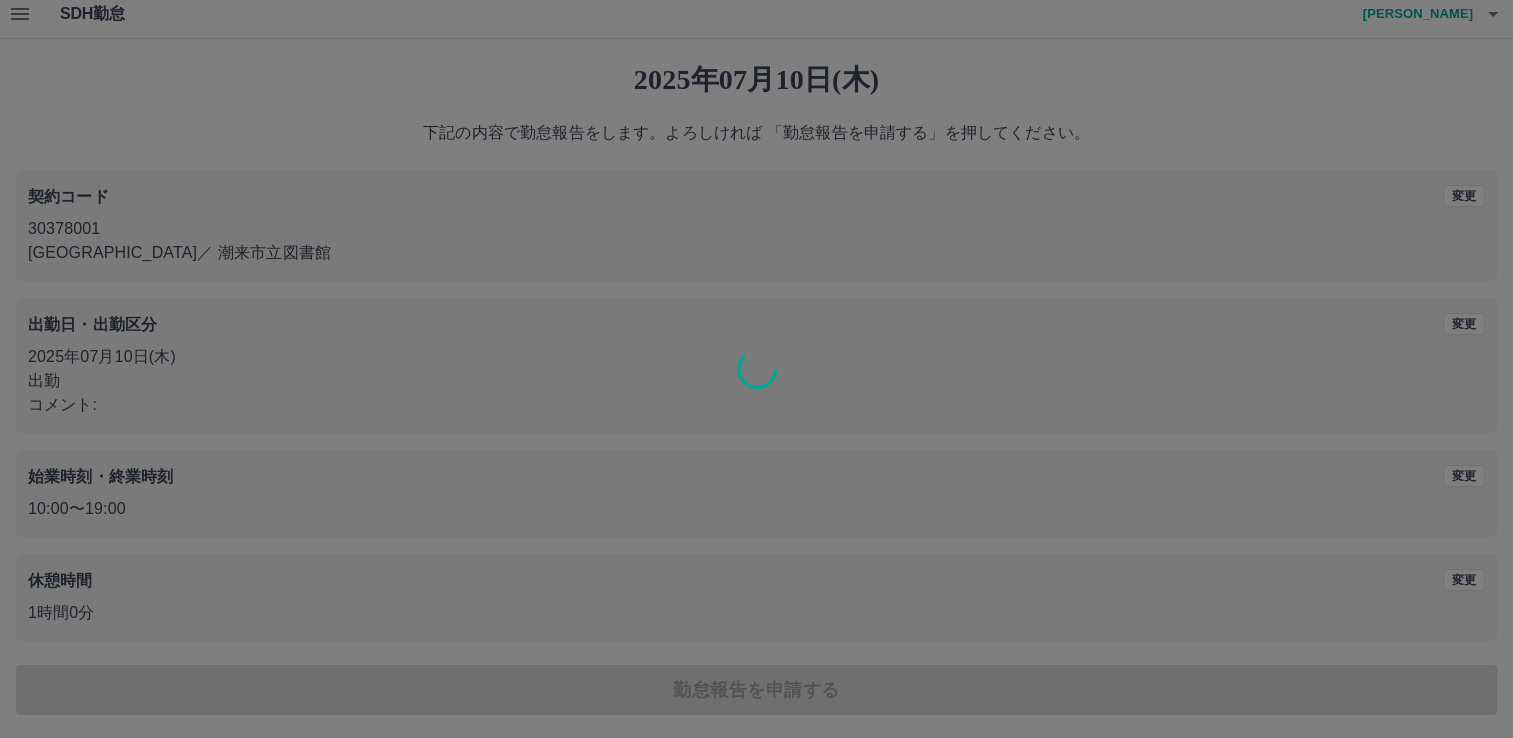 scroll, scrollTop: 0, scrollLeft: 0, axis: both 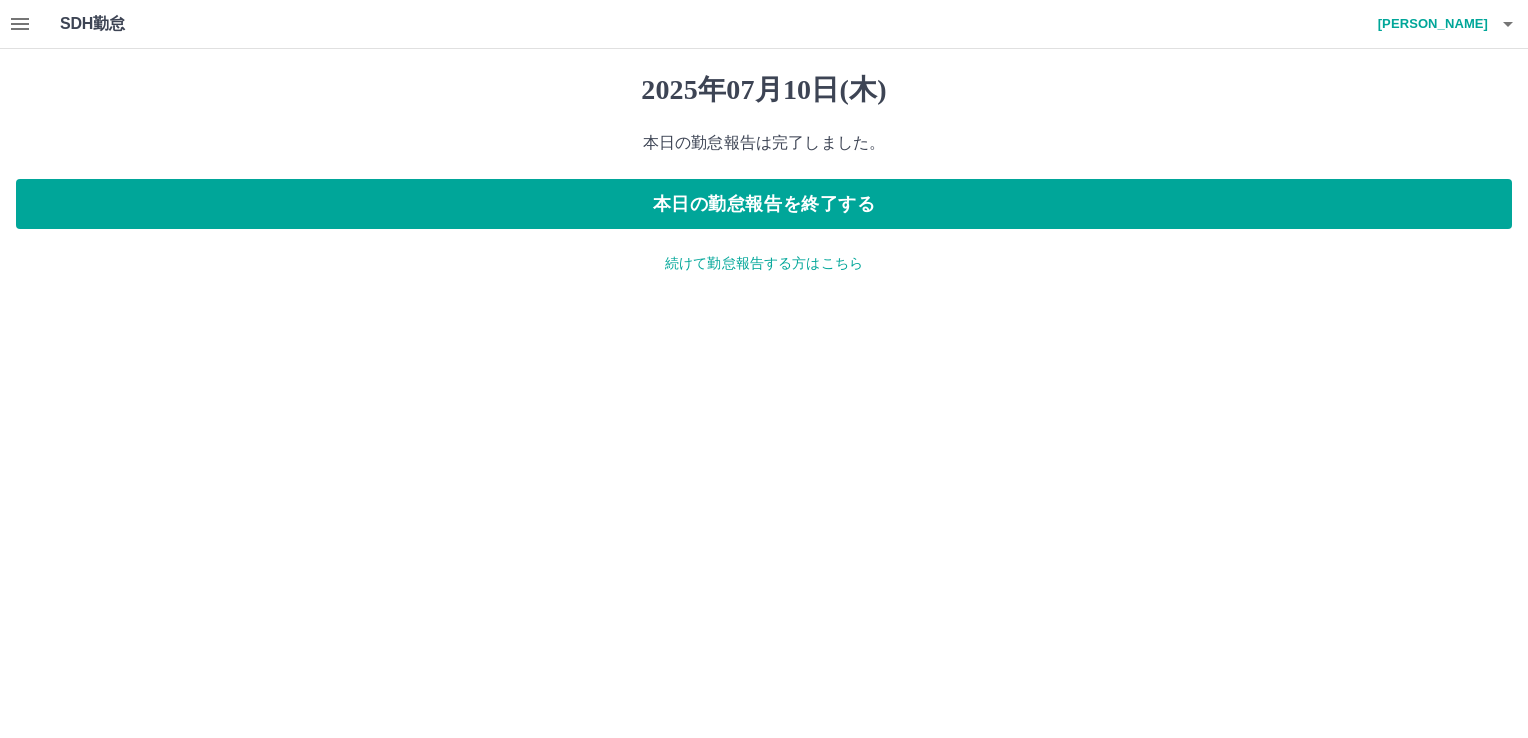 click on "続けて勤怠報告する方はこちら" at bounding box center [764, 263] 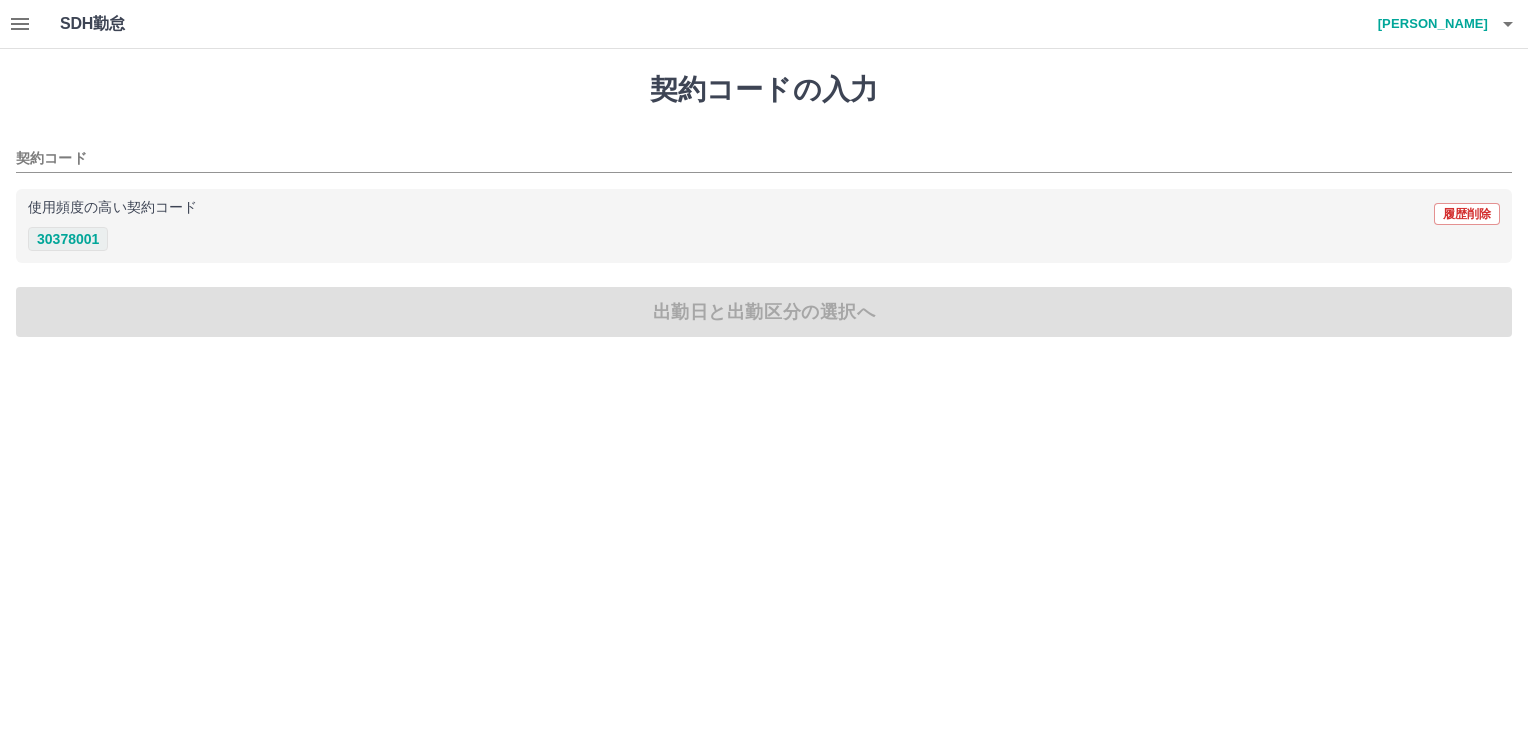 click on "30378001" at bounding box center [68, 239] 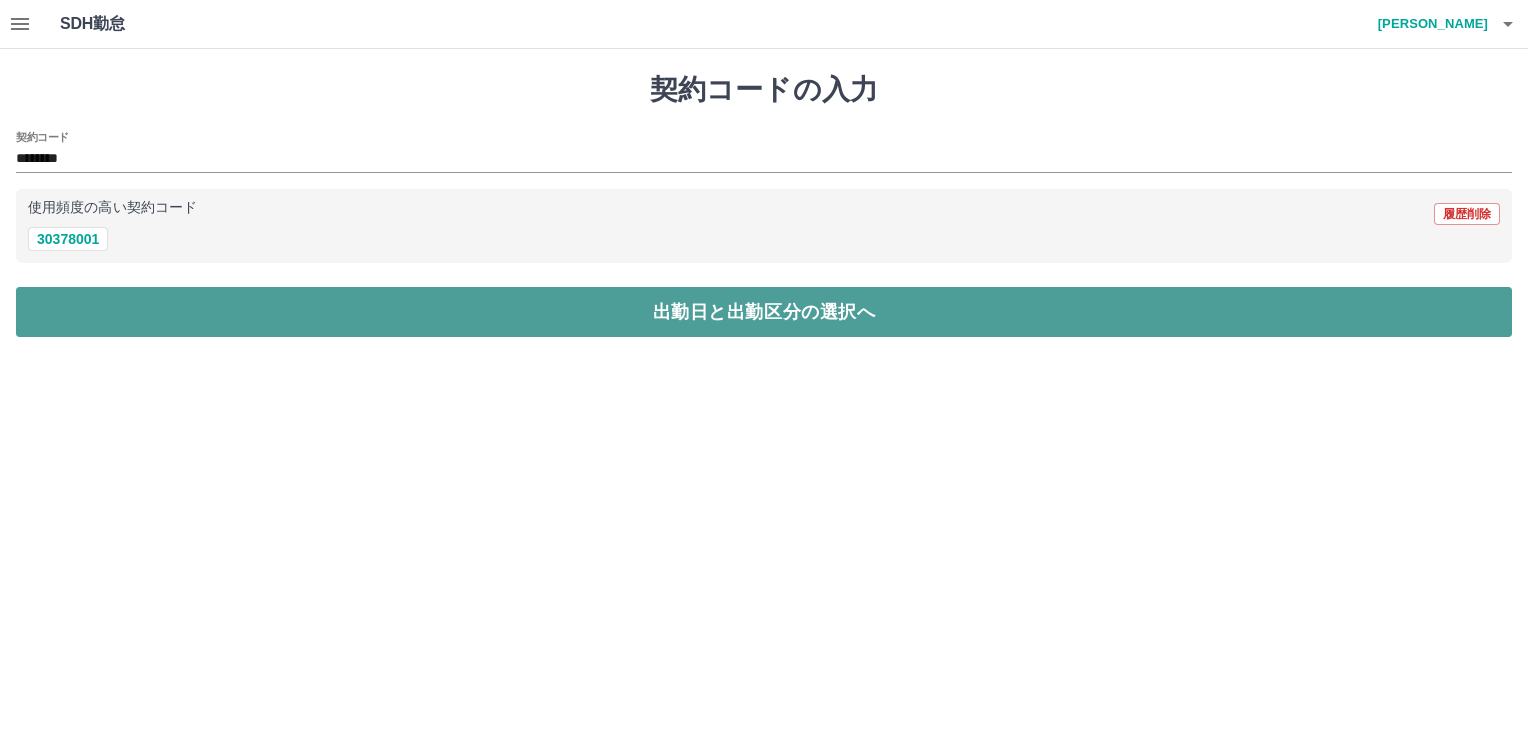 click on "出勤日と出勤区分の選択へ" at bounding box center (764, 312) 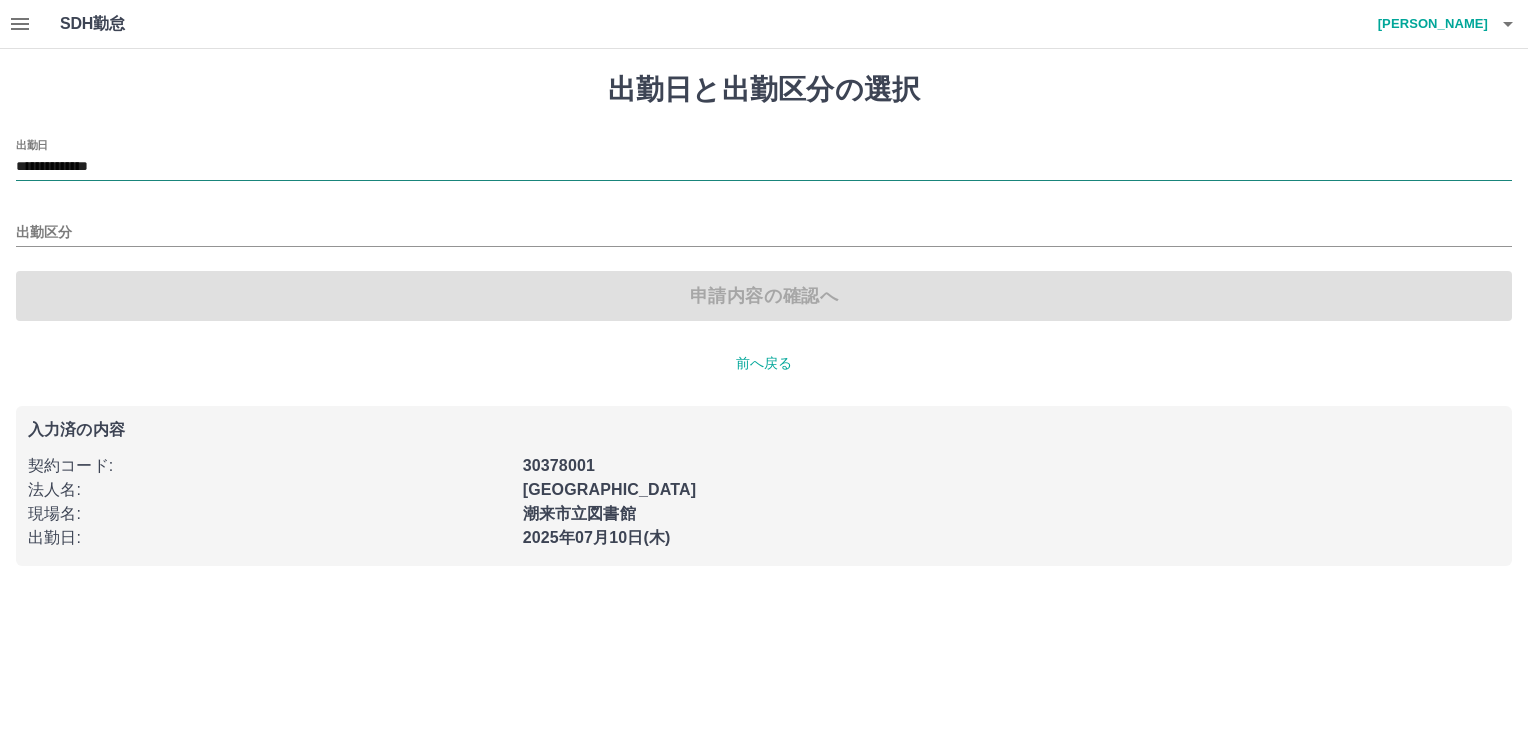 click on "**********" at bounding box center [764, 167] 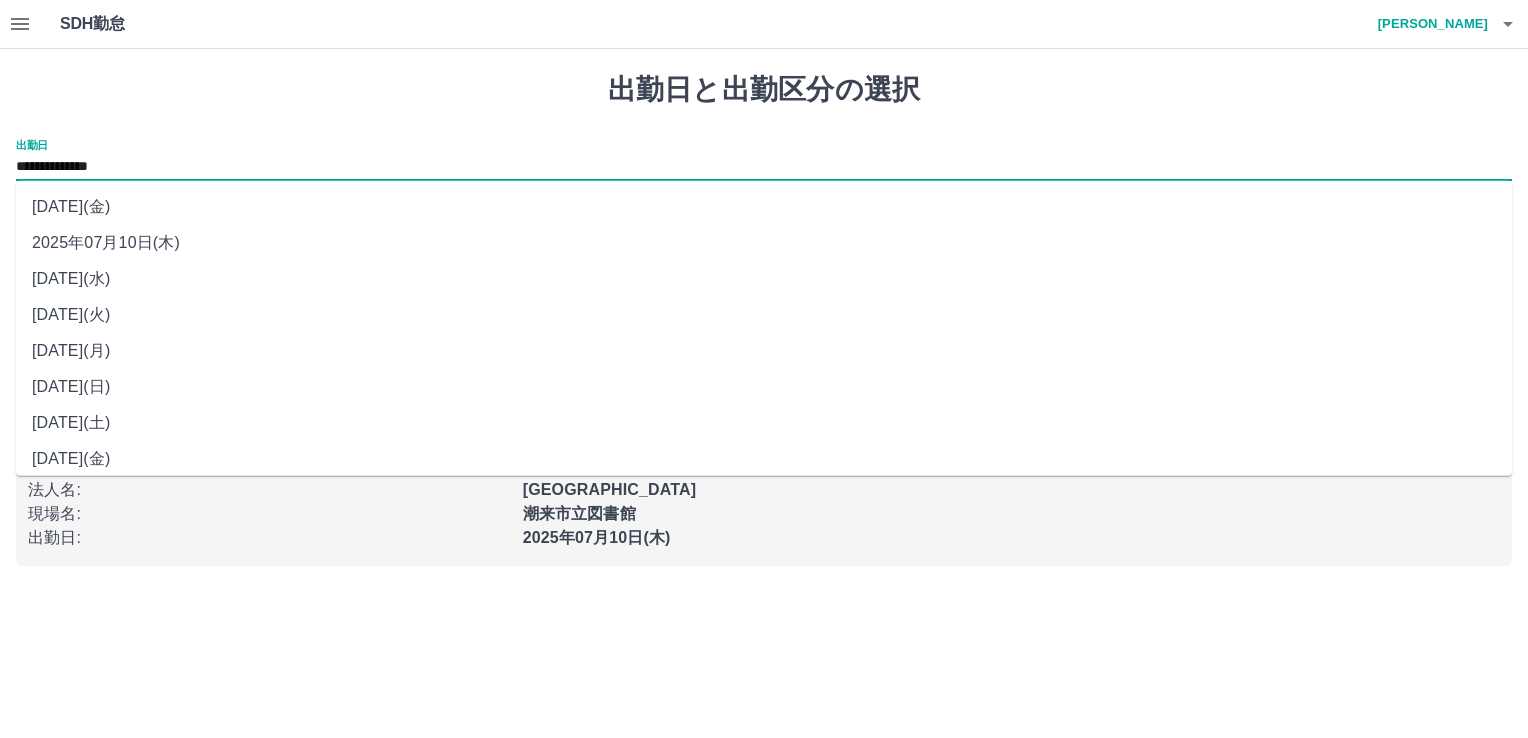 drag, startPoint x: 84, startPoint y: 164, endPoint x: 137, endPoint y: 209, distance: 69.52697 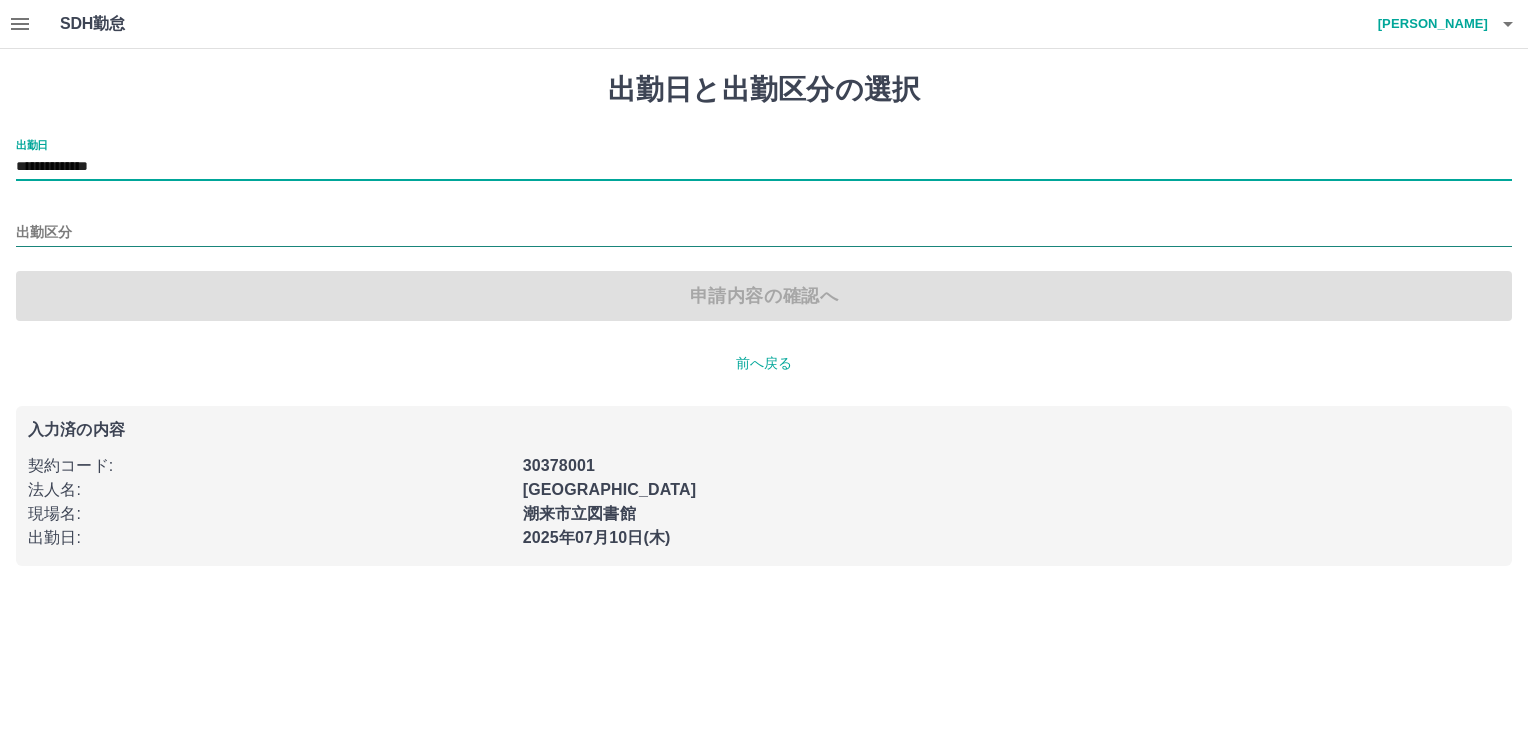 click on "出勤区分" at bounding box center (764, 233) 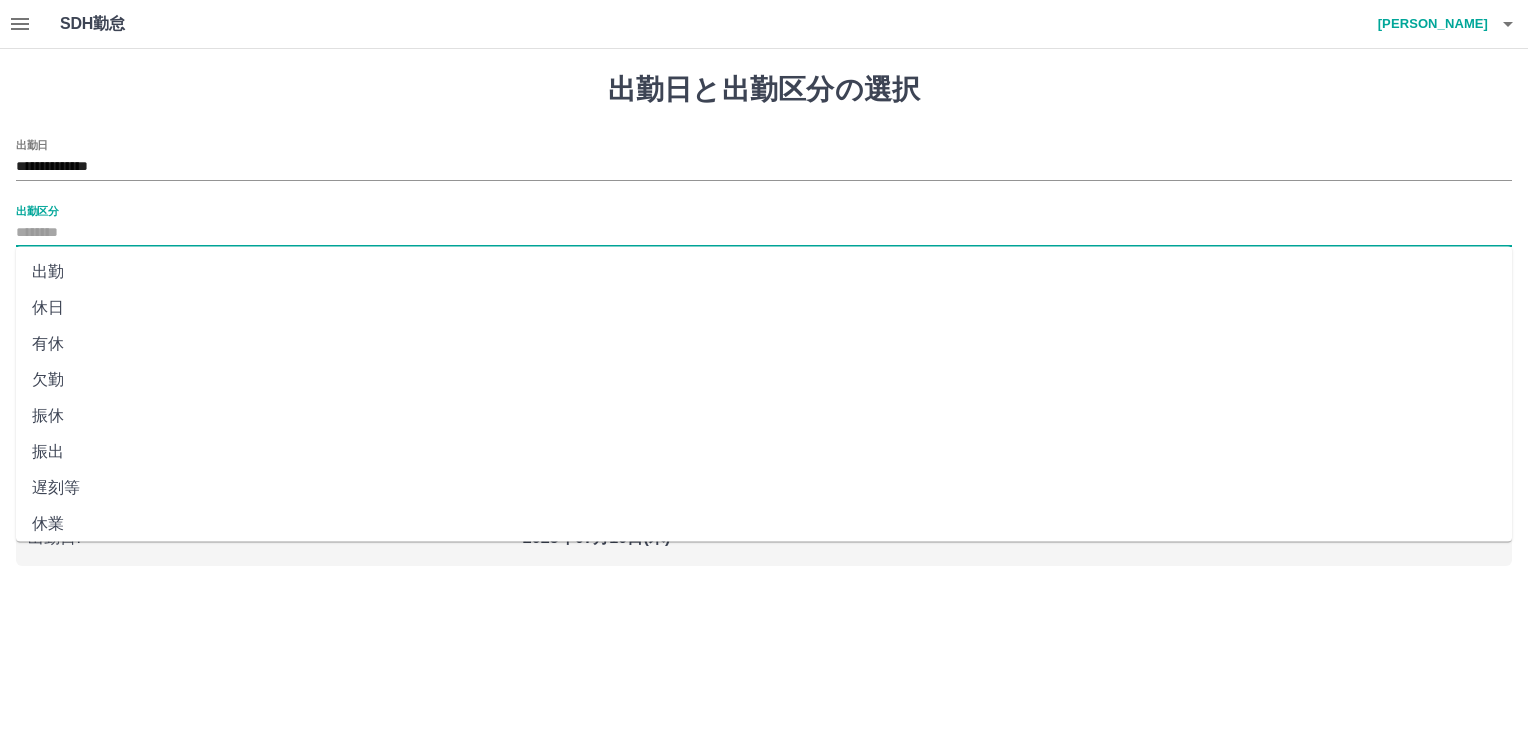 click on "出勤" at bounding box center [764, 272] 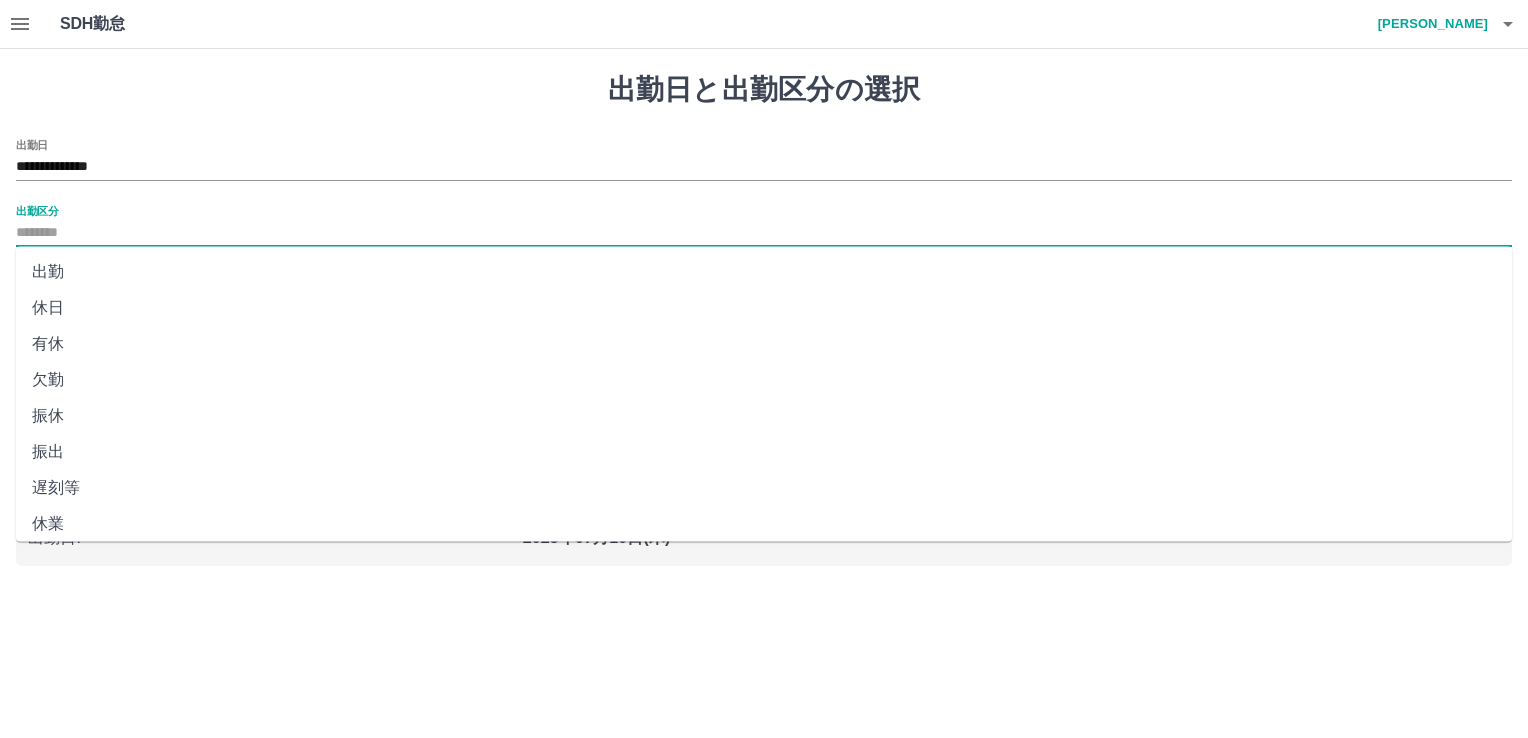 type on "**" 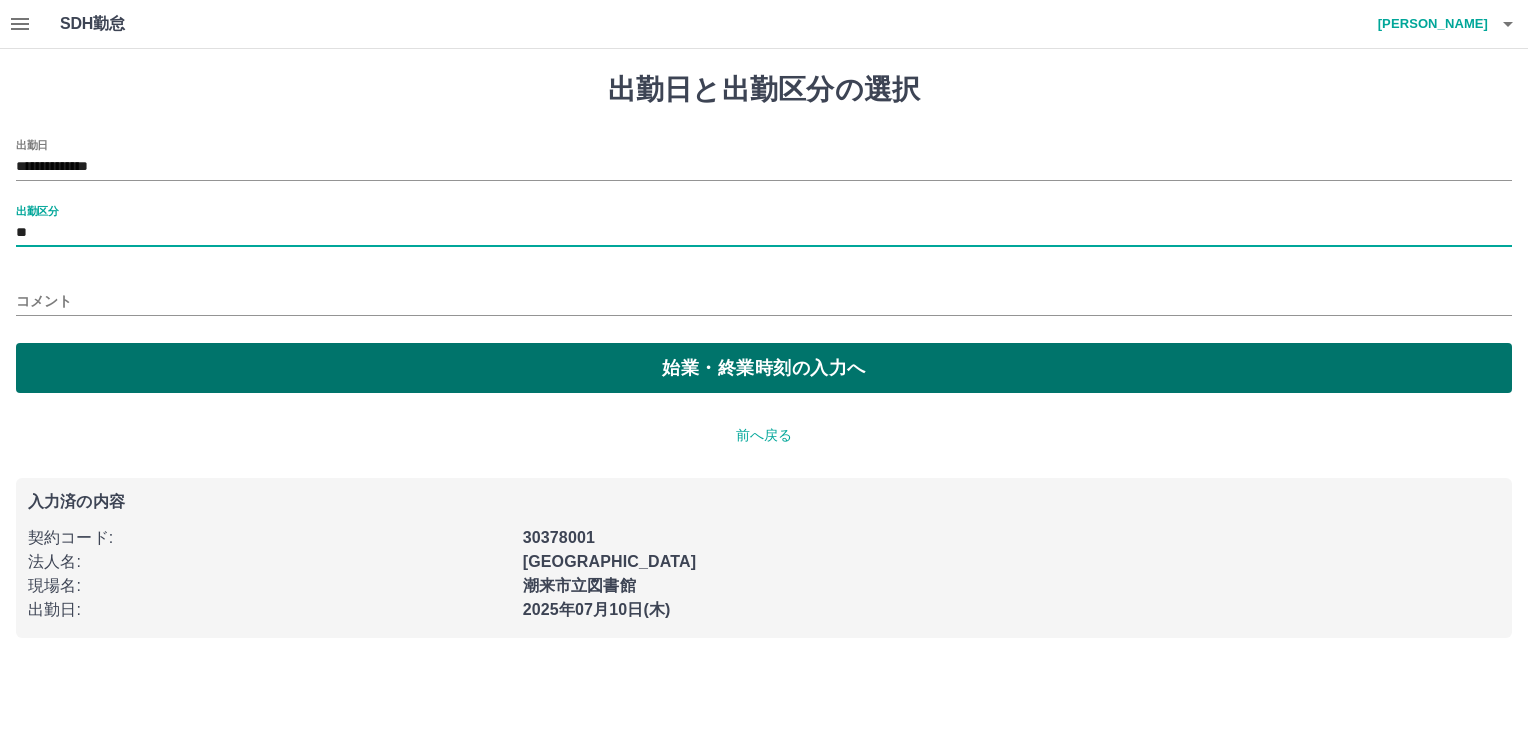 click on "始業・終業時刻の入力へ" at bounding box center [764, 368] 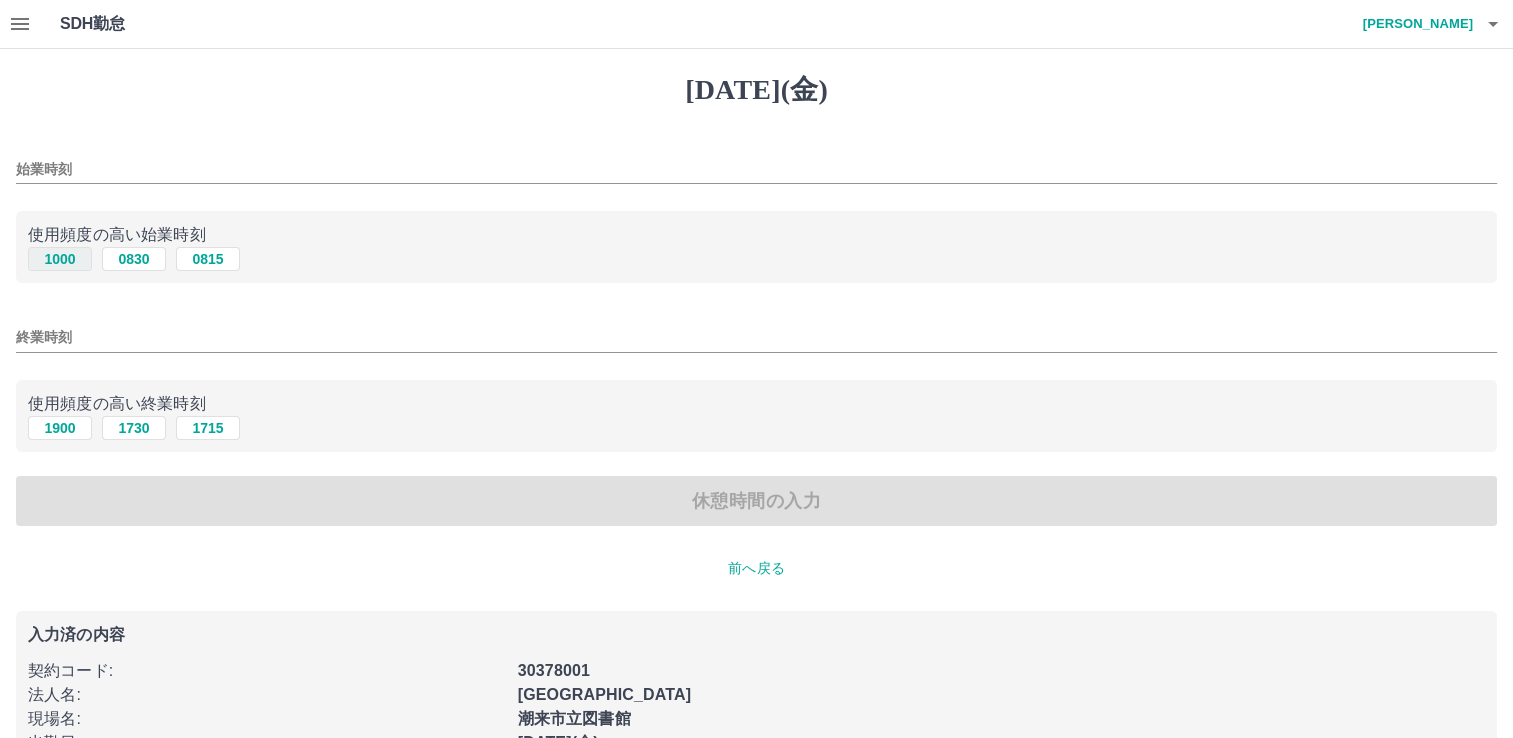click on "1000" at bounding box center [60, 259] 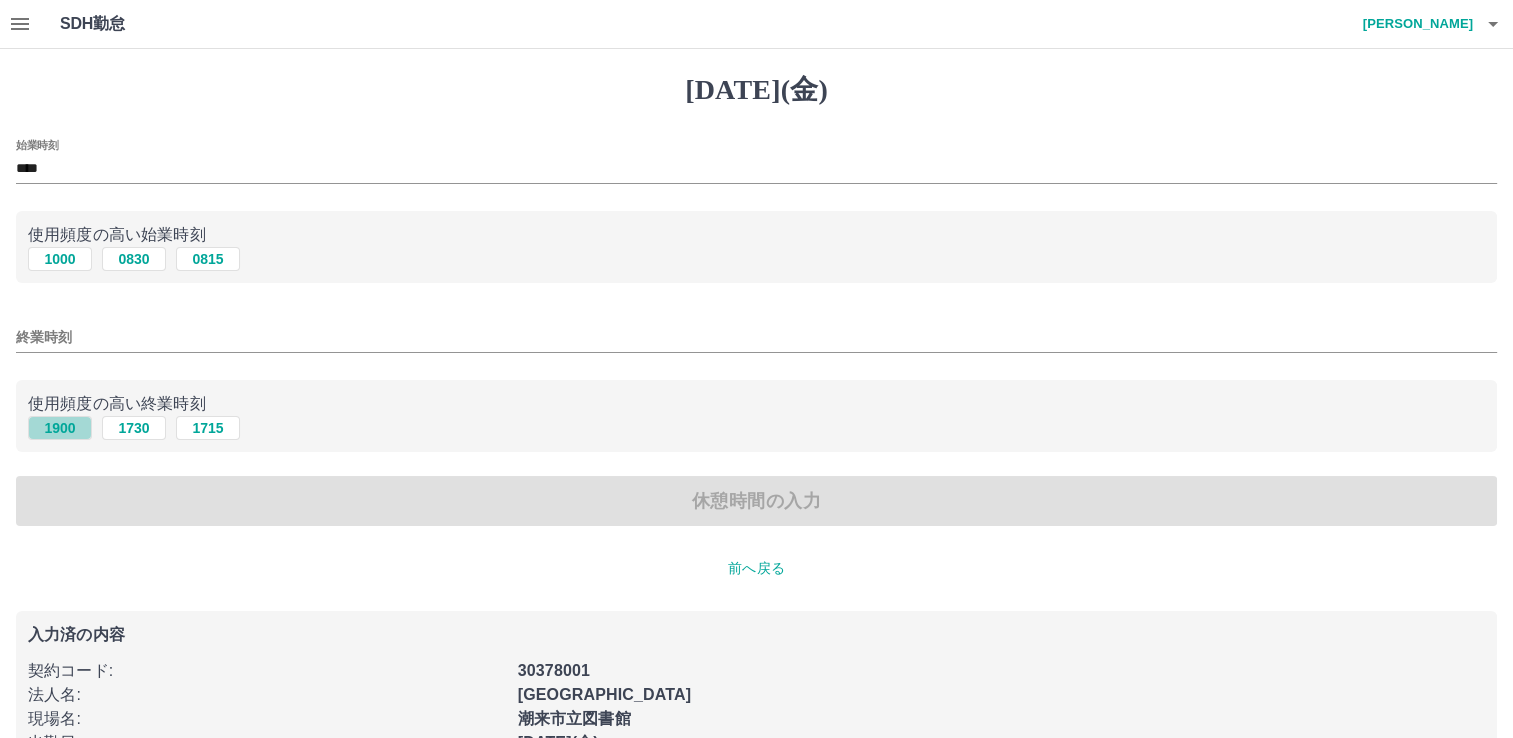 click on "1900" at bounding box center [60, 428] 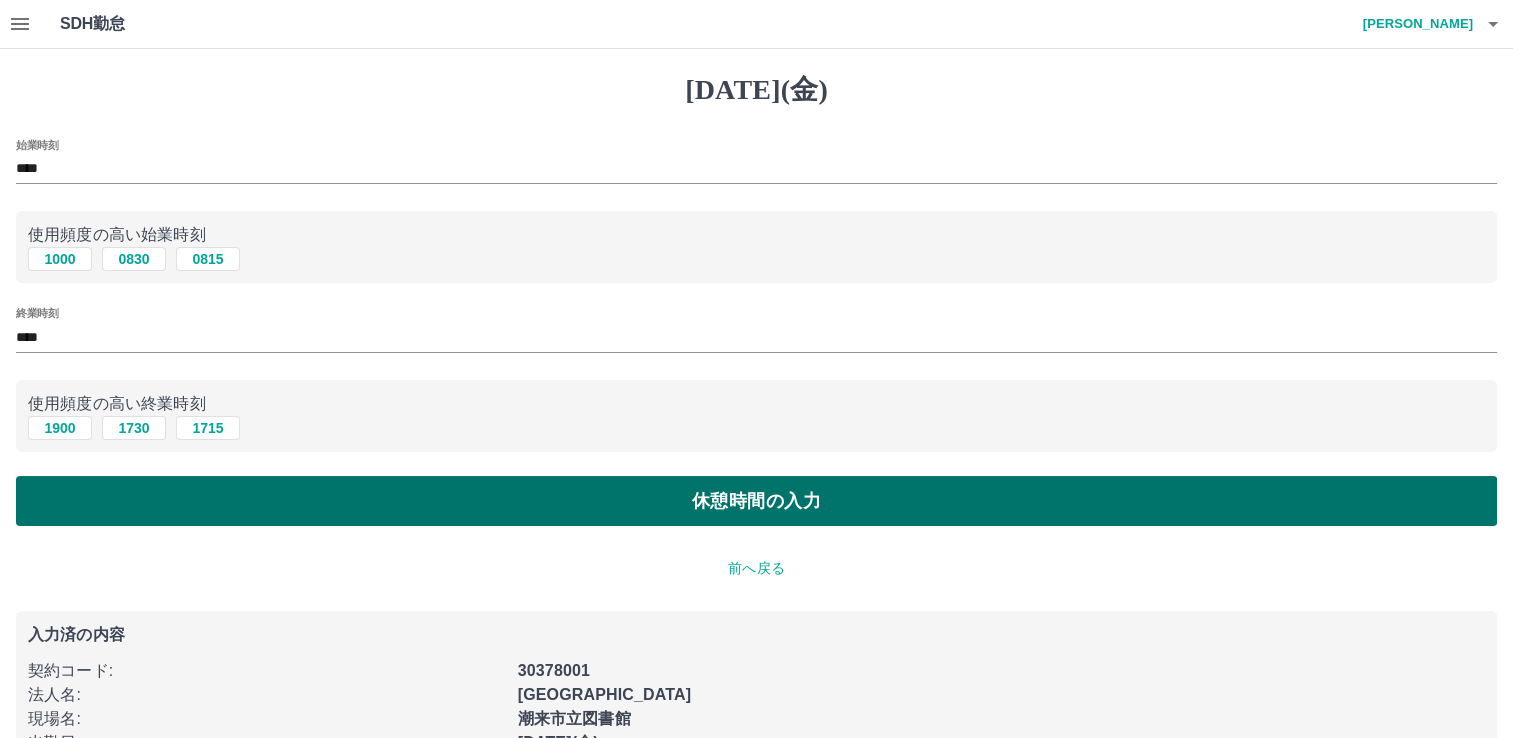 click on "休憩時間の入力" at bounding box center (756, 501) 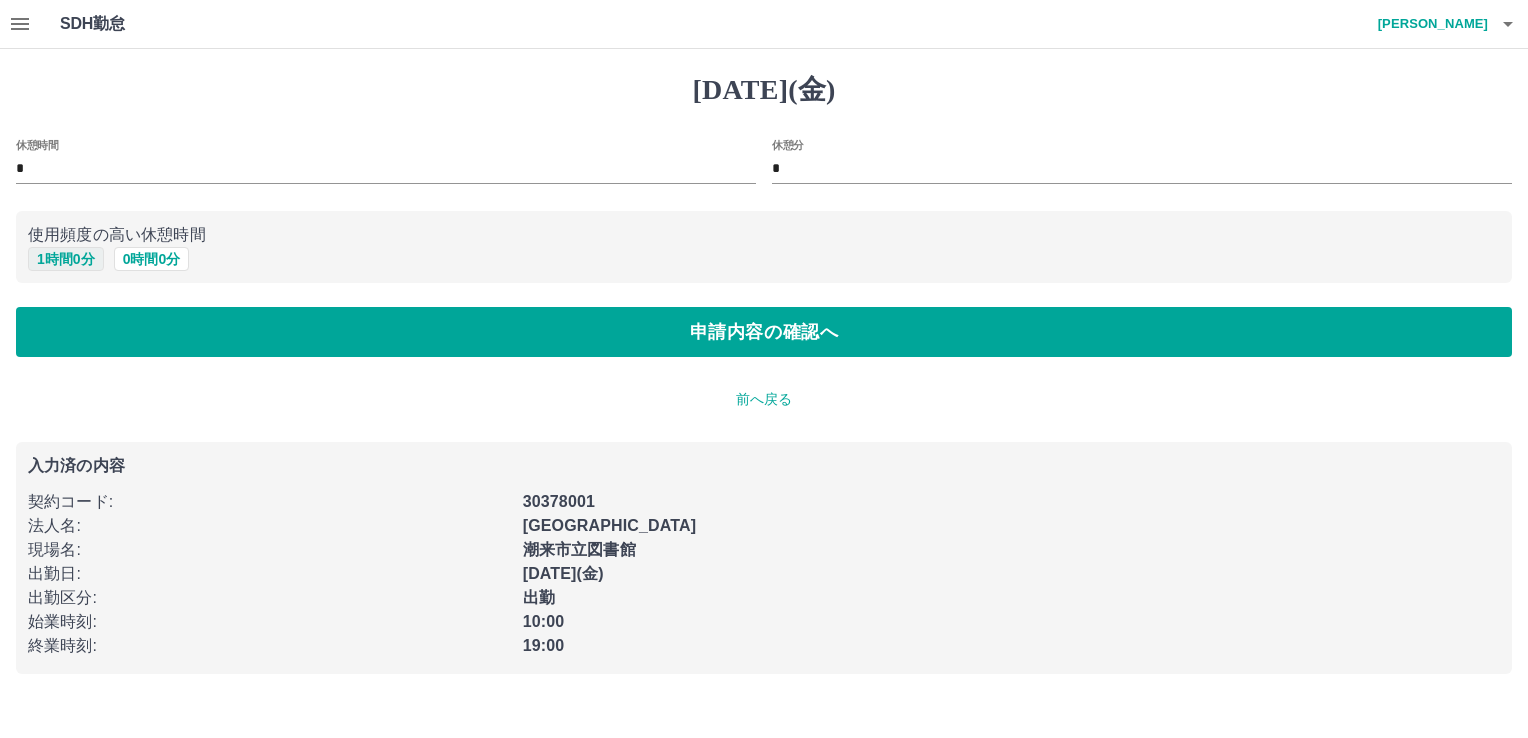 click on "1 時間 0 分" at bounding box center (66, 259) 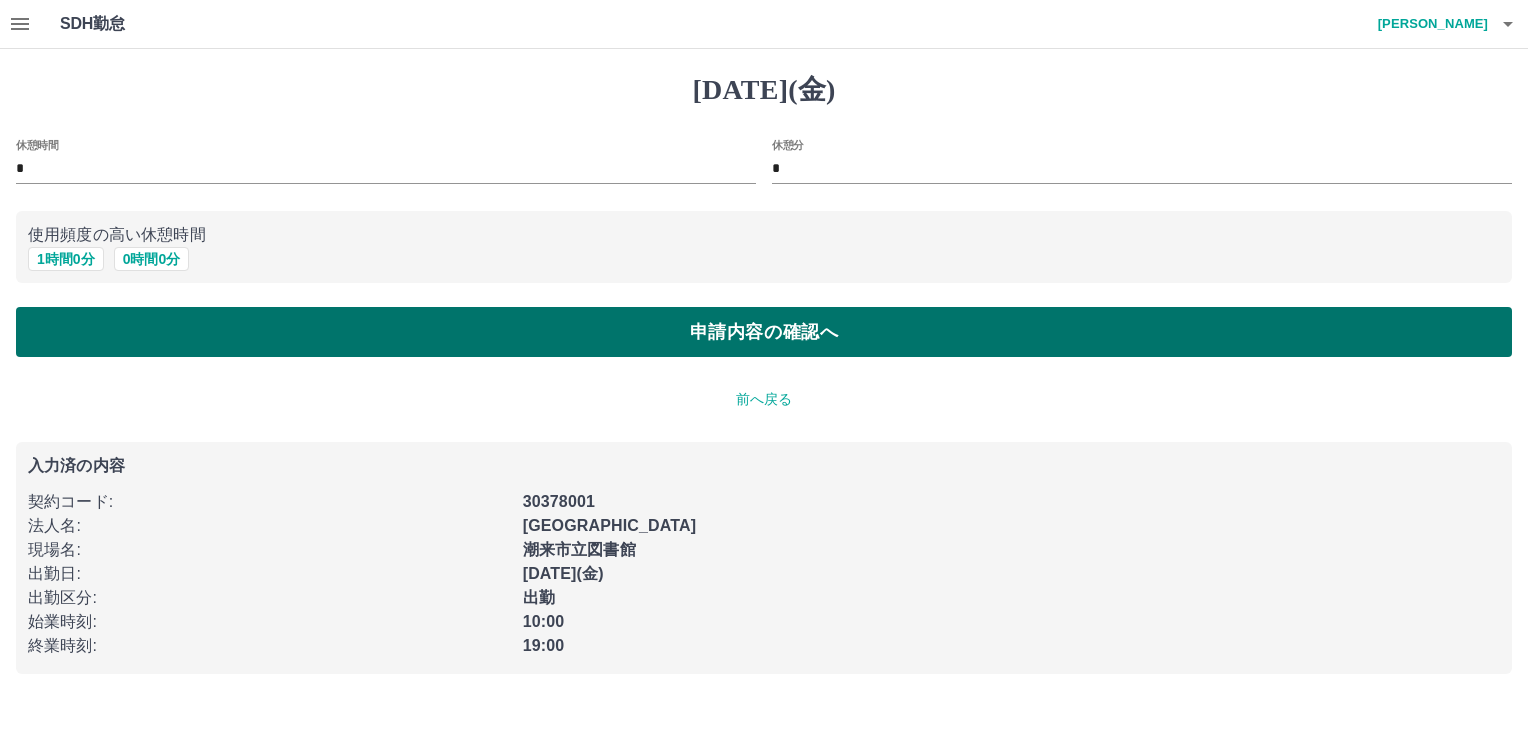 click on "申請内容の確認へ" at bounding box center (764, 332) 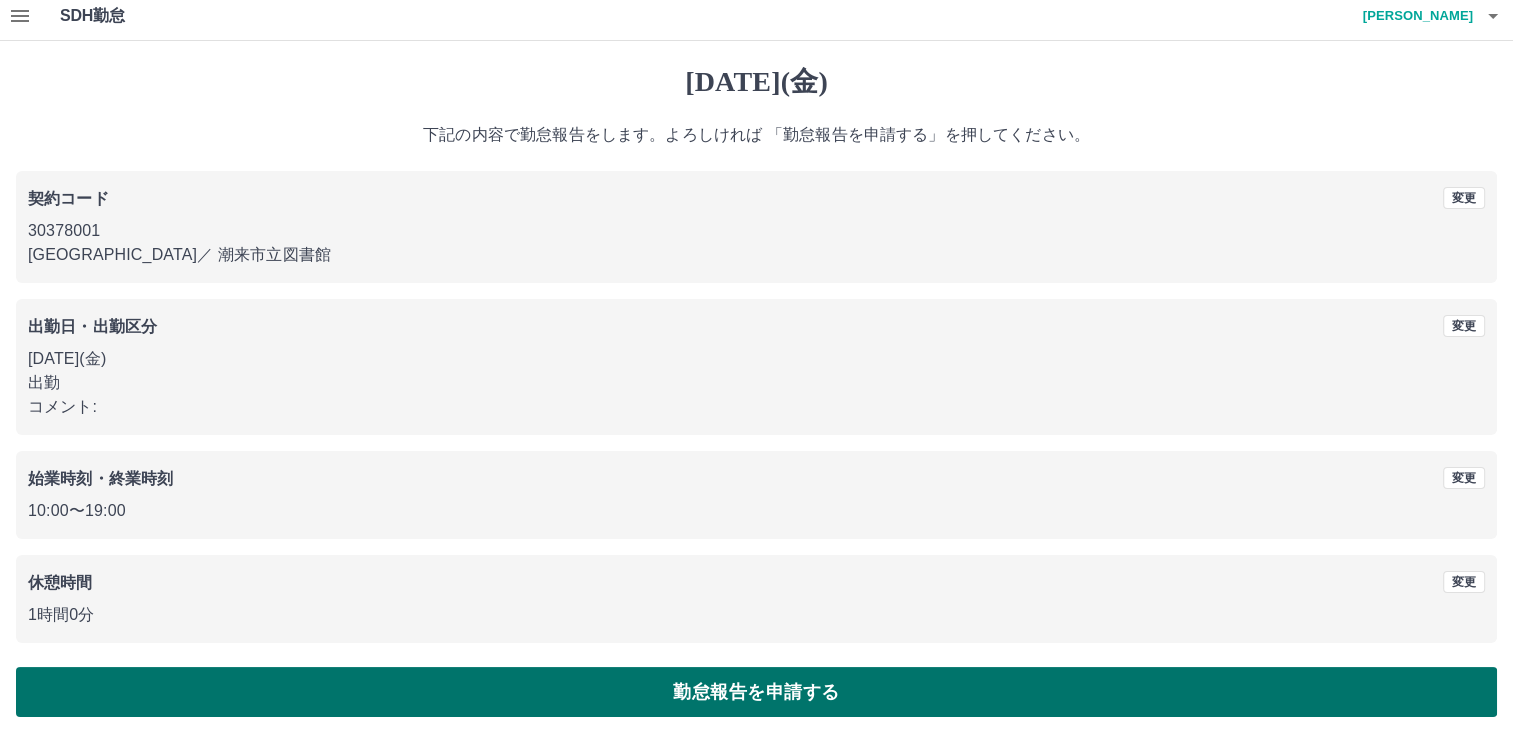 scroll, scrollTop: 10, scrollLeft: 0, axis: vertical 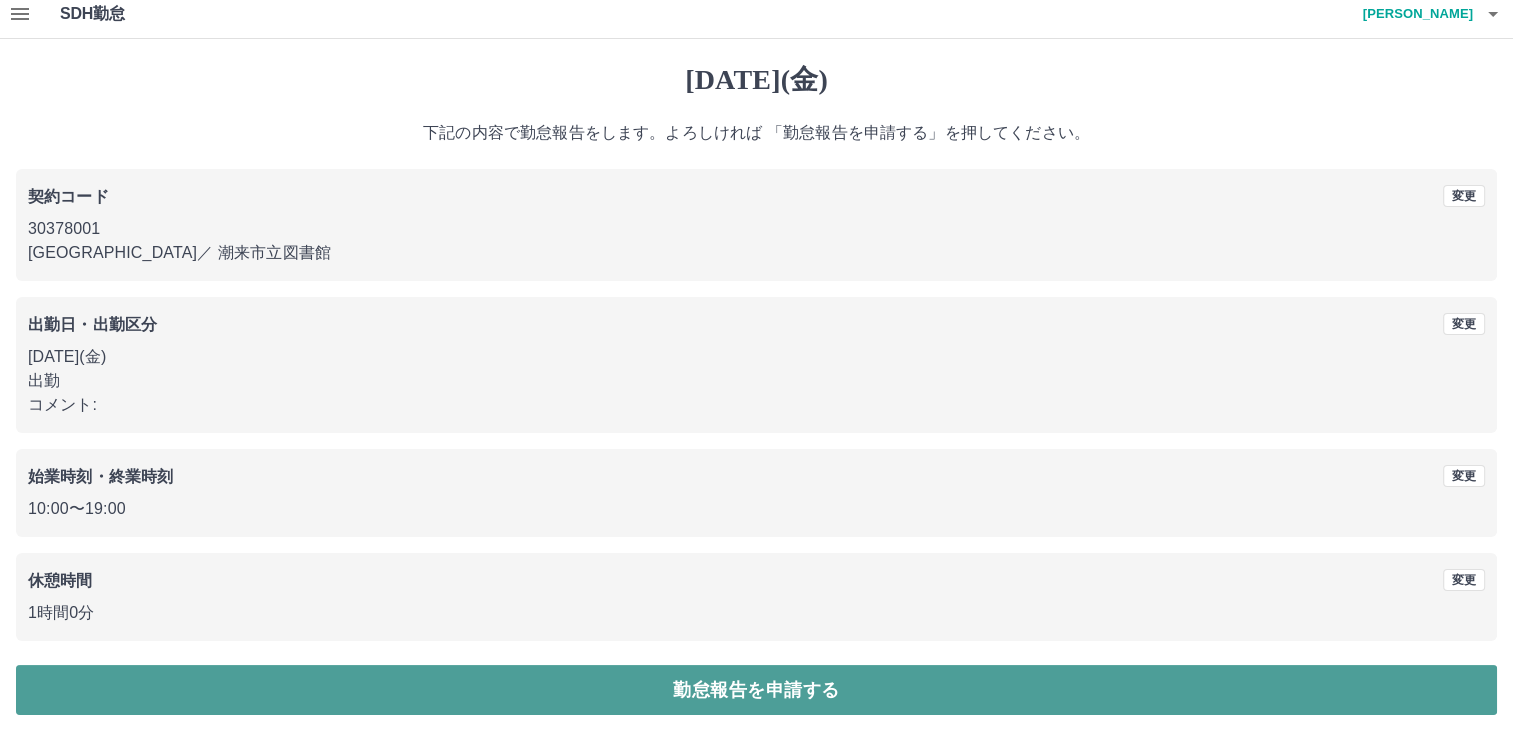 click on "勤怠報告を申請する" at bounding box center (756, 690) 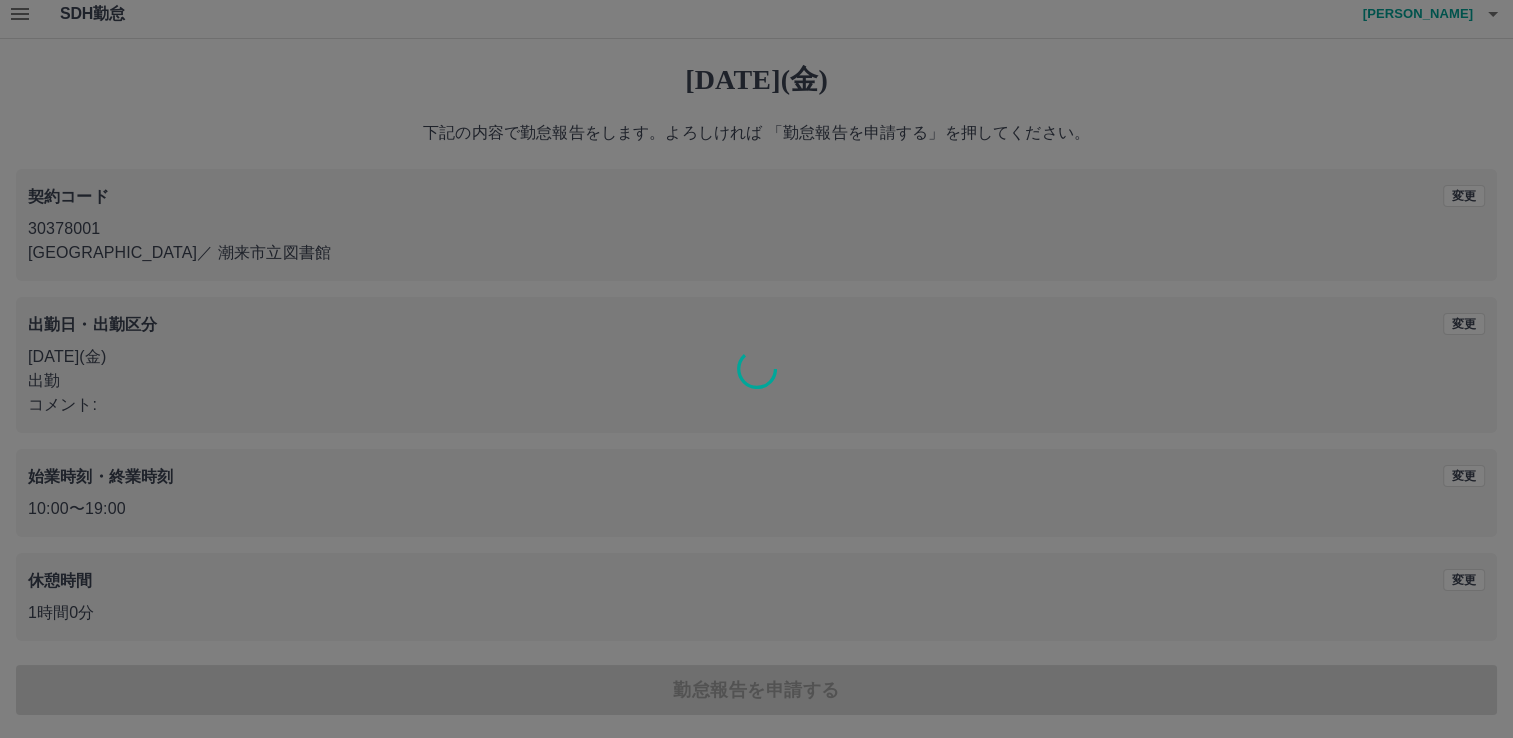 scroll, scrollTop: 0, scrollLeft: 0, axis: both 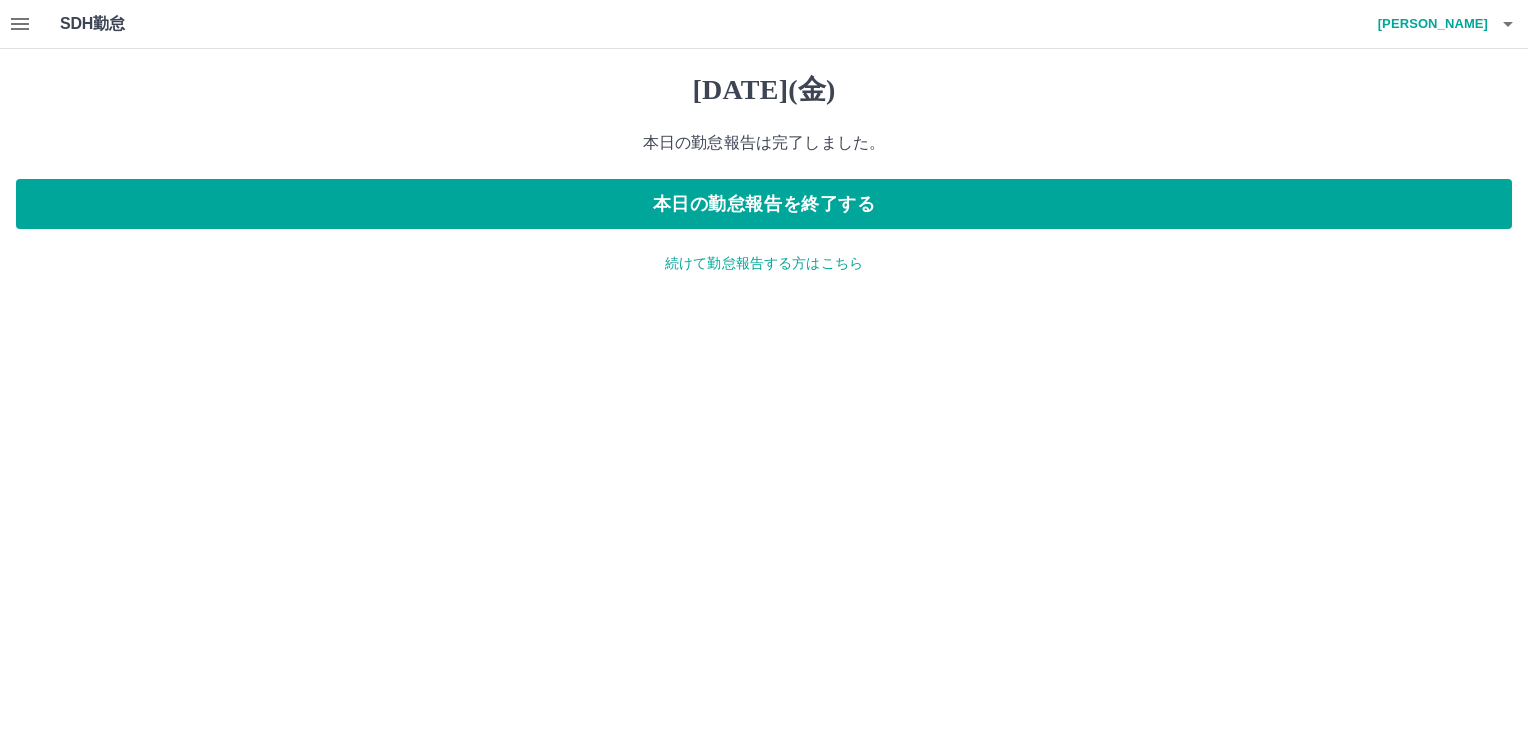 click 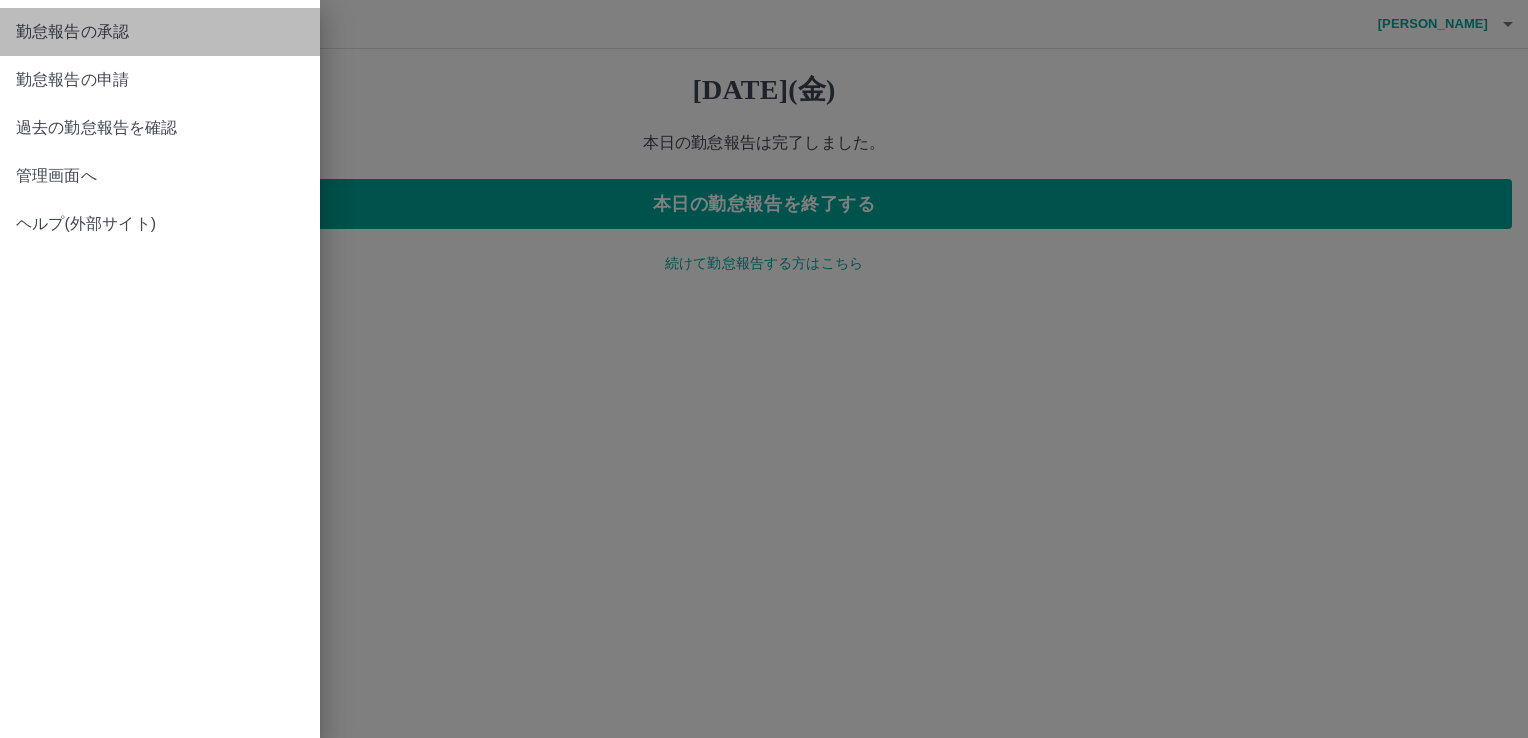 click on "勤怠報告の承認" at bounding box center [160, 32] 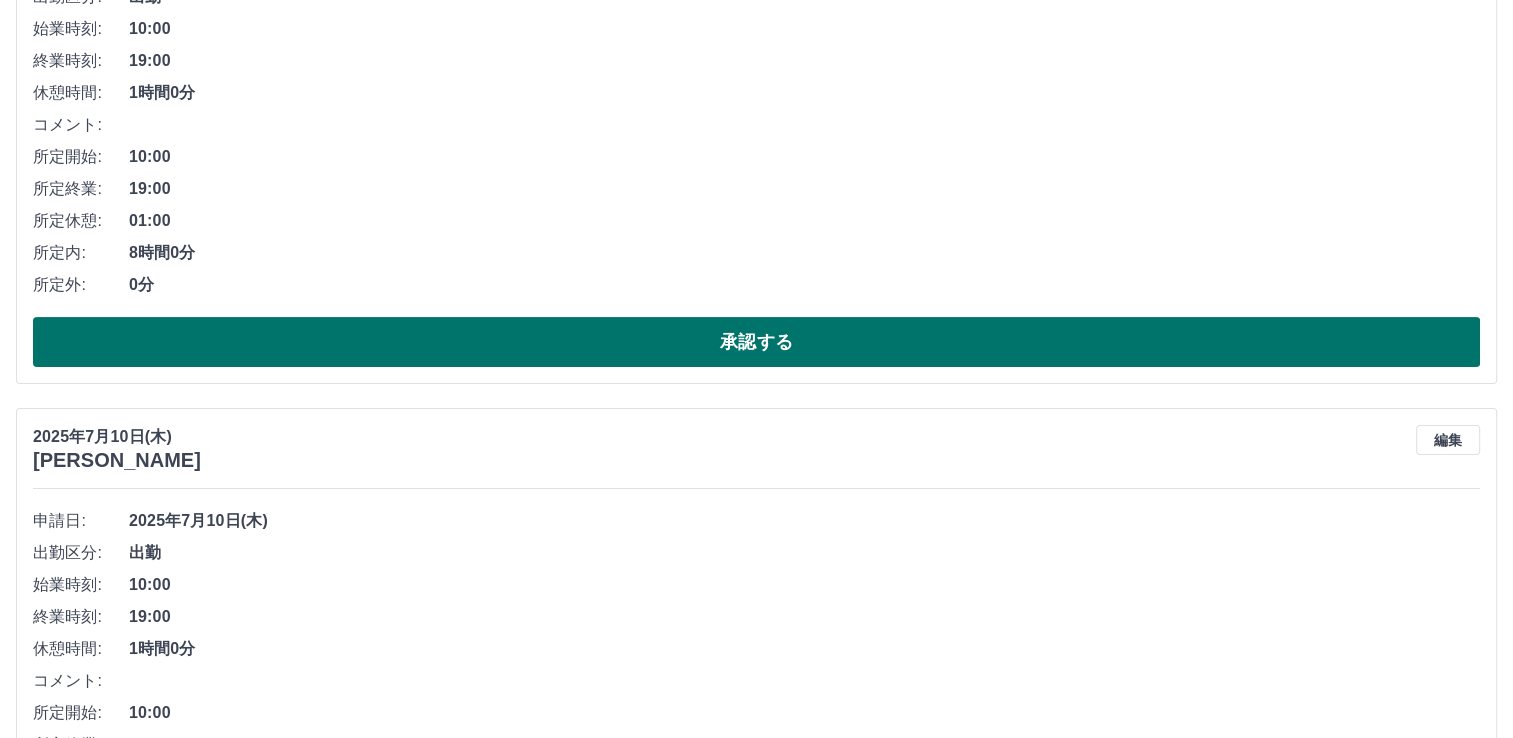 scroll, scrollTop: 400, scrollLeft: 0, axis: vertical 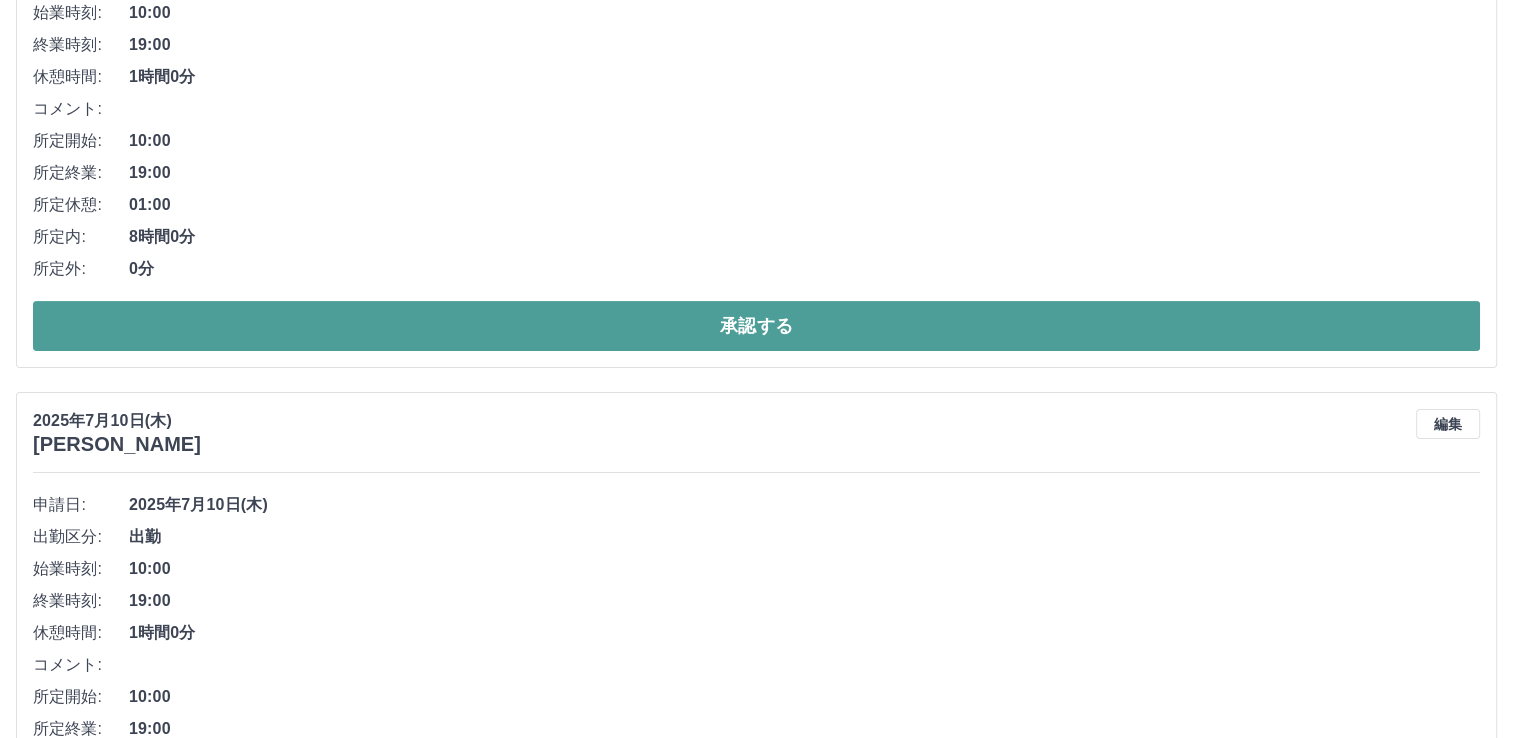 click on "承認する" at bounding box center (756, 326) 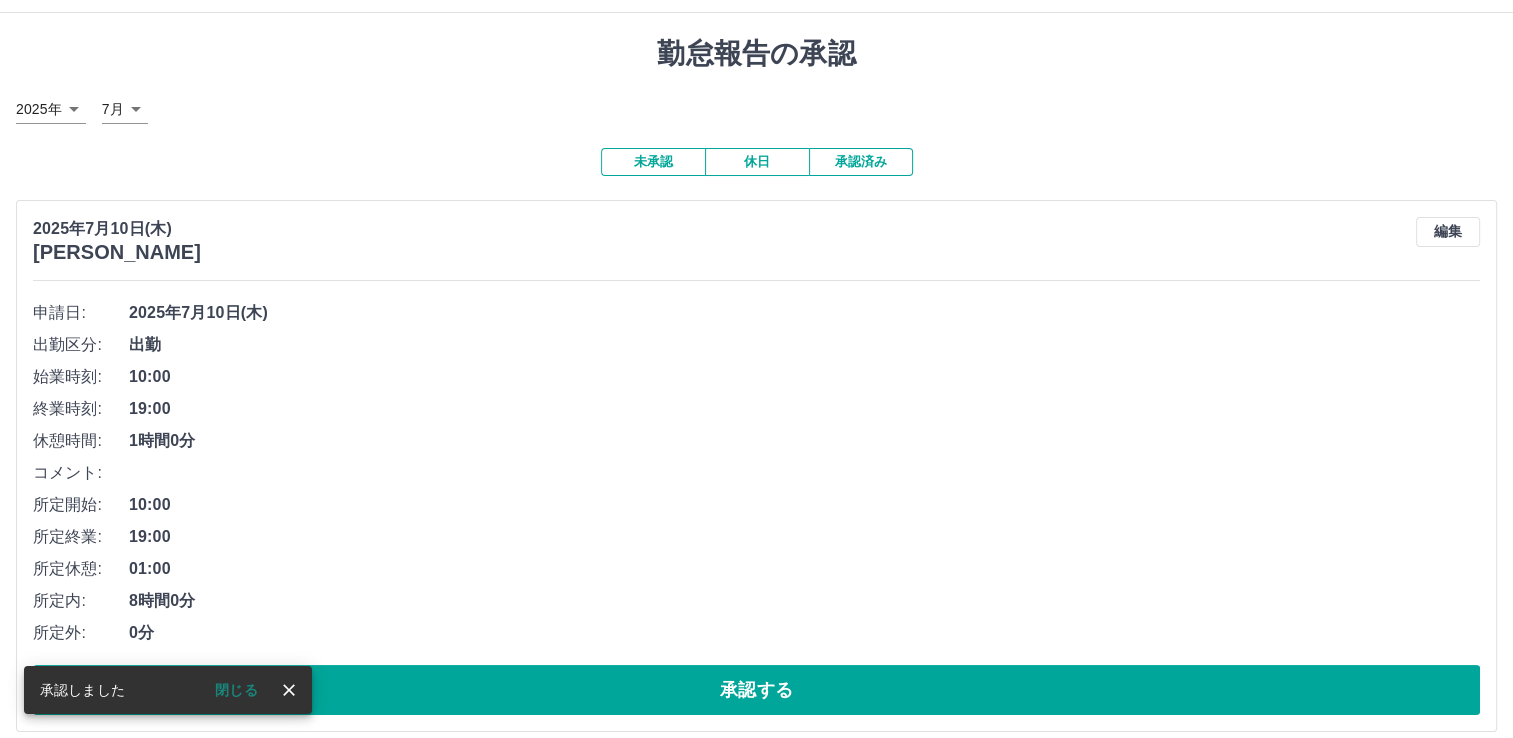 scroll, scrollTop: 54, scrollLeft: 0, axis: vertical 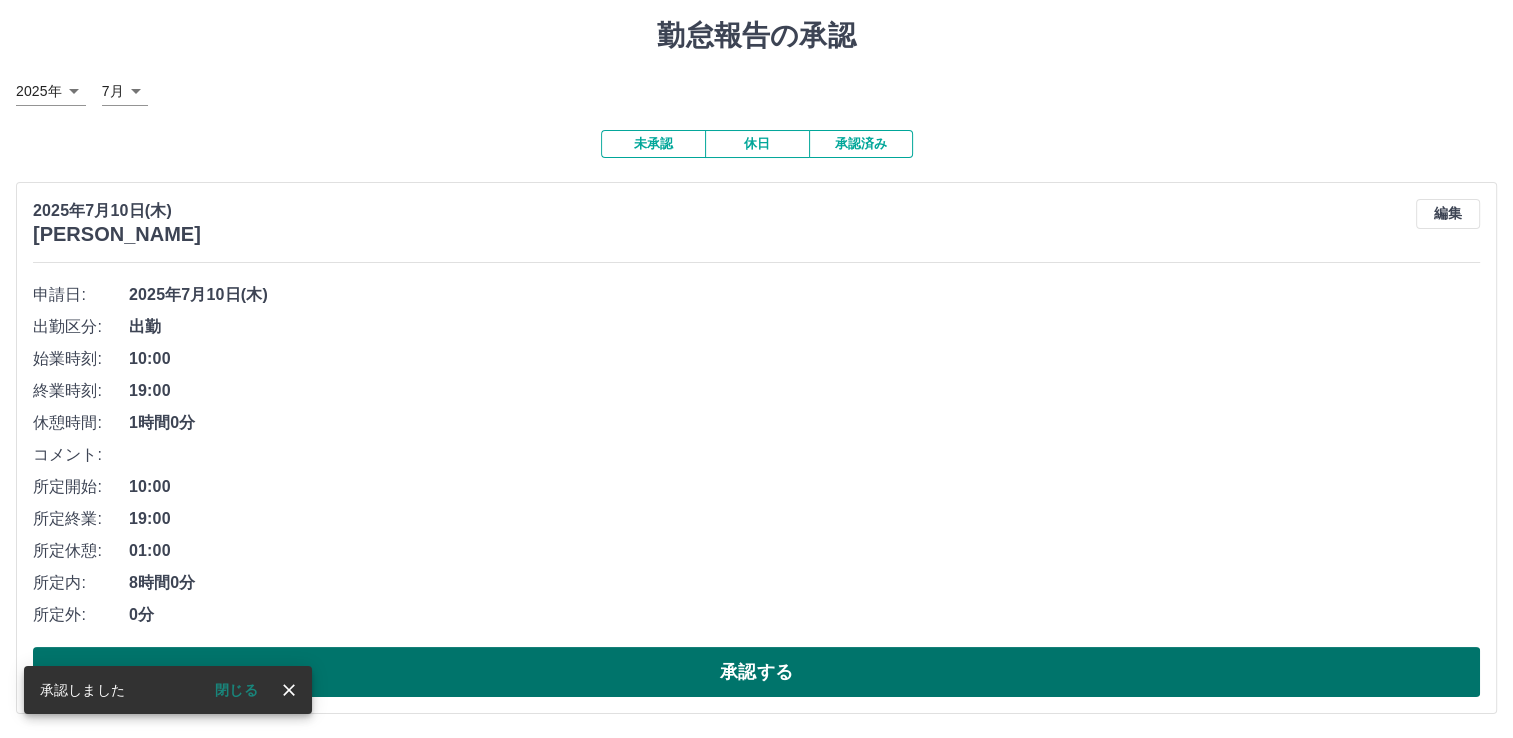 click on "承認する" at bounding box center [756, 672] 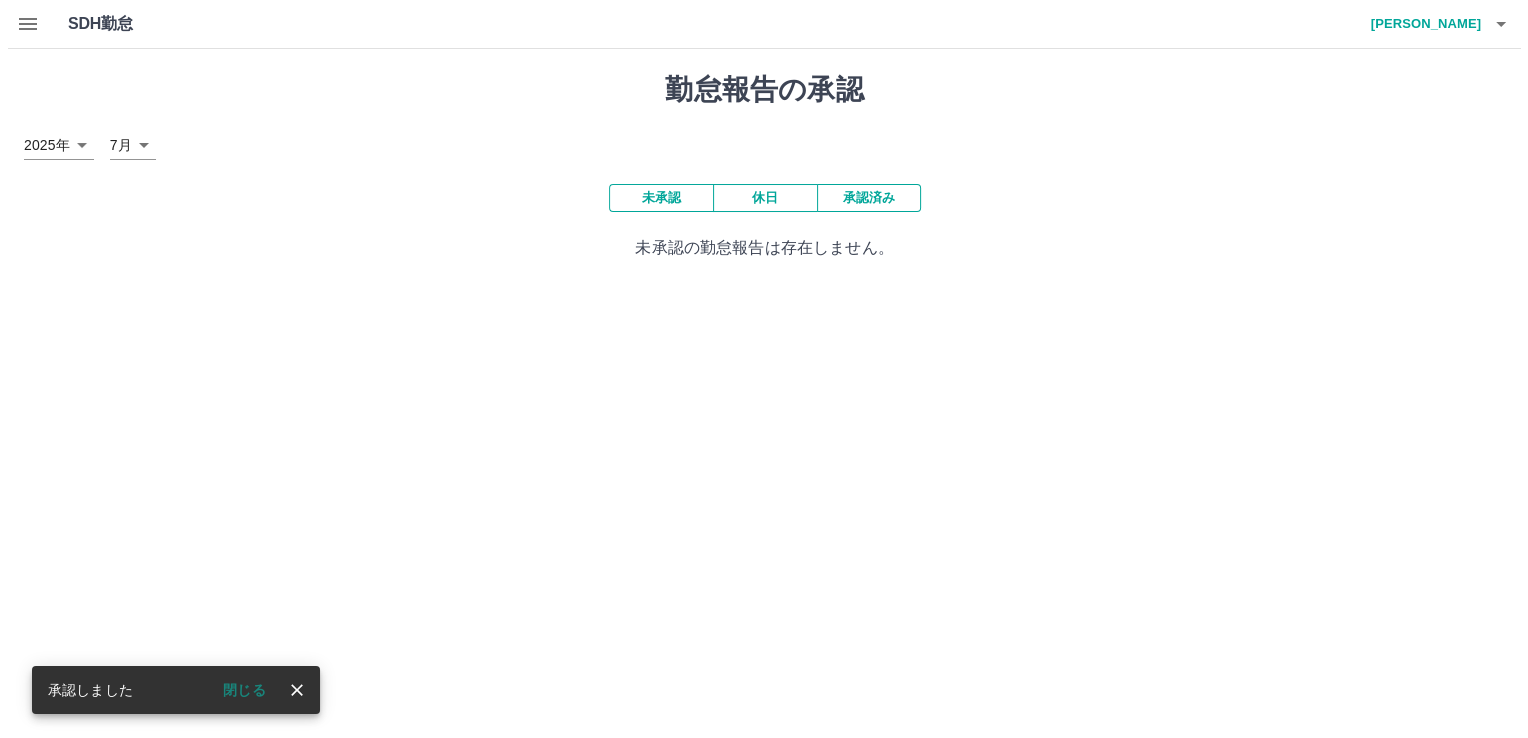 scroll, scrollTop: 0, scrollLeft: 0, axis: both 